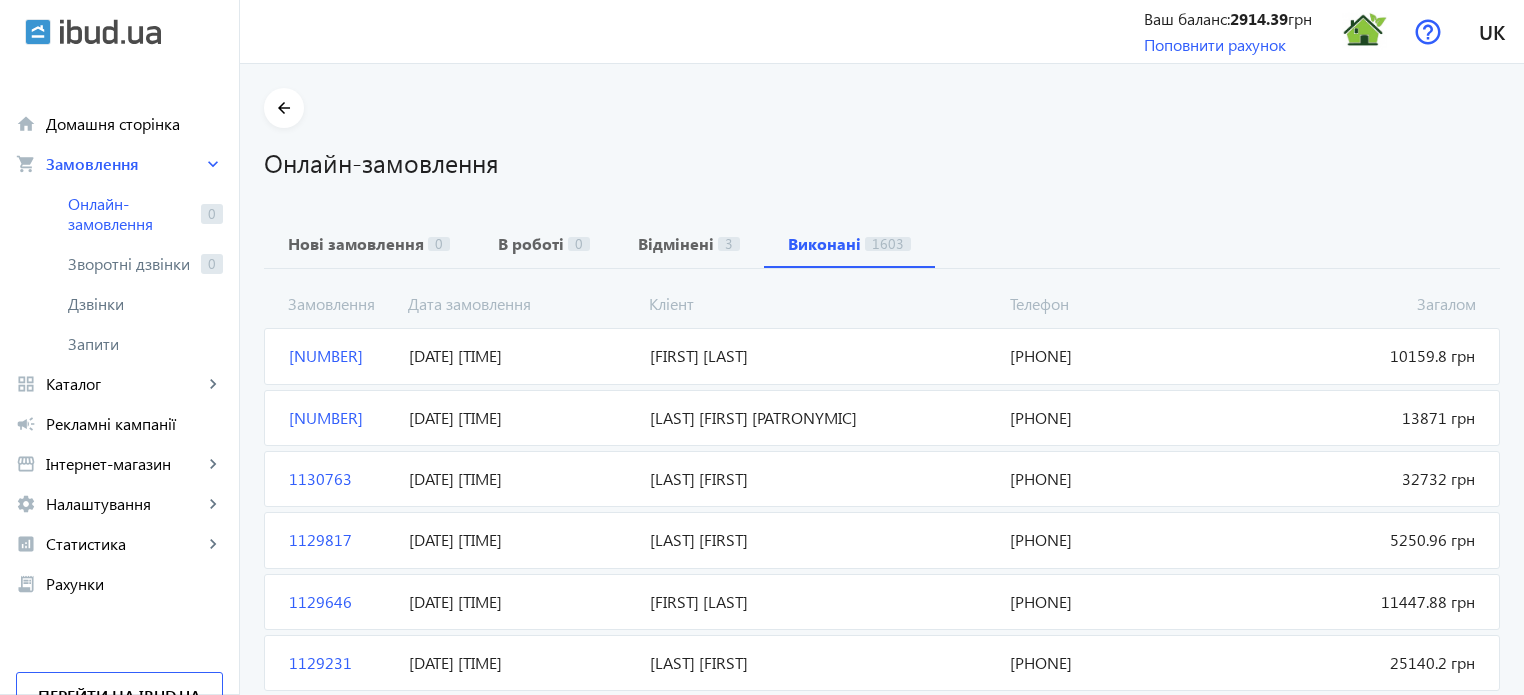 scroll, scrollTop: 0, scrollLeft: 0, axis: both 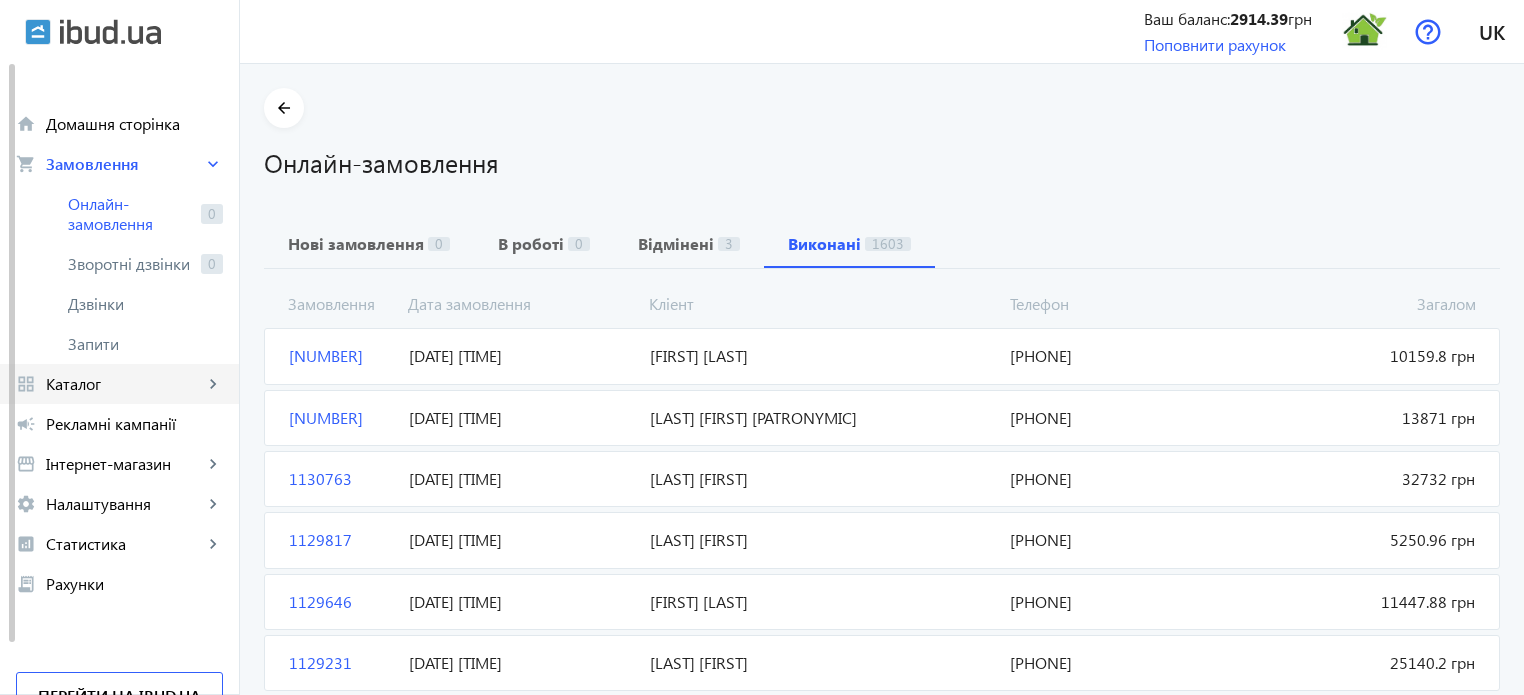 click on "Каталог" 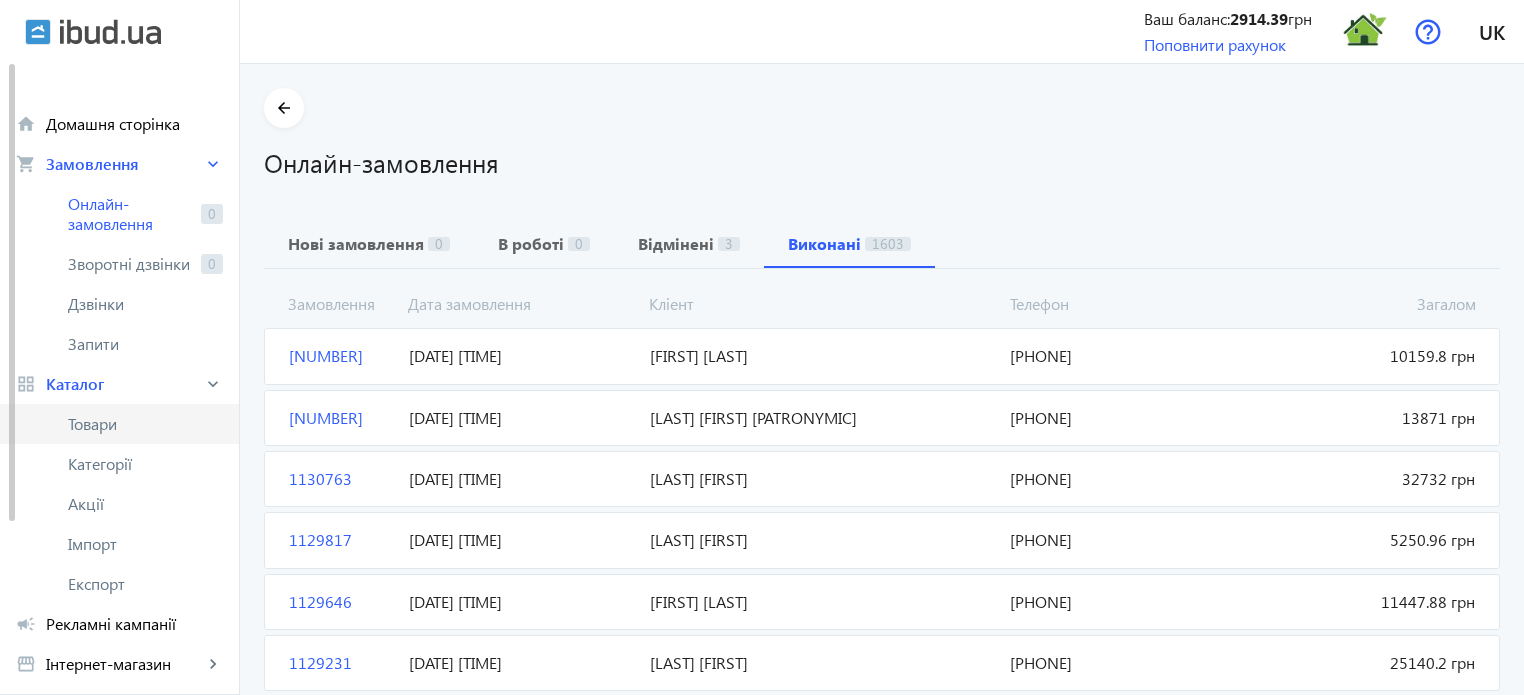 click on "Товари" 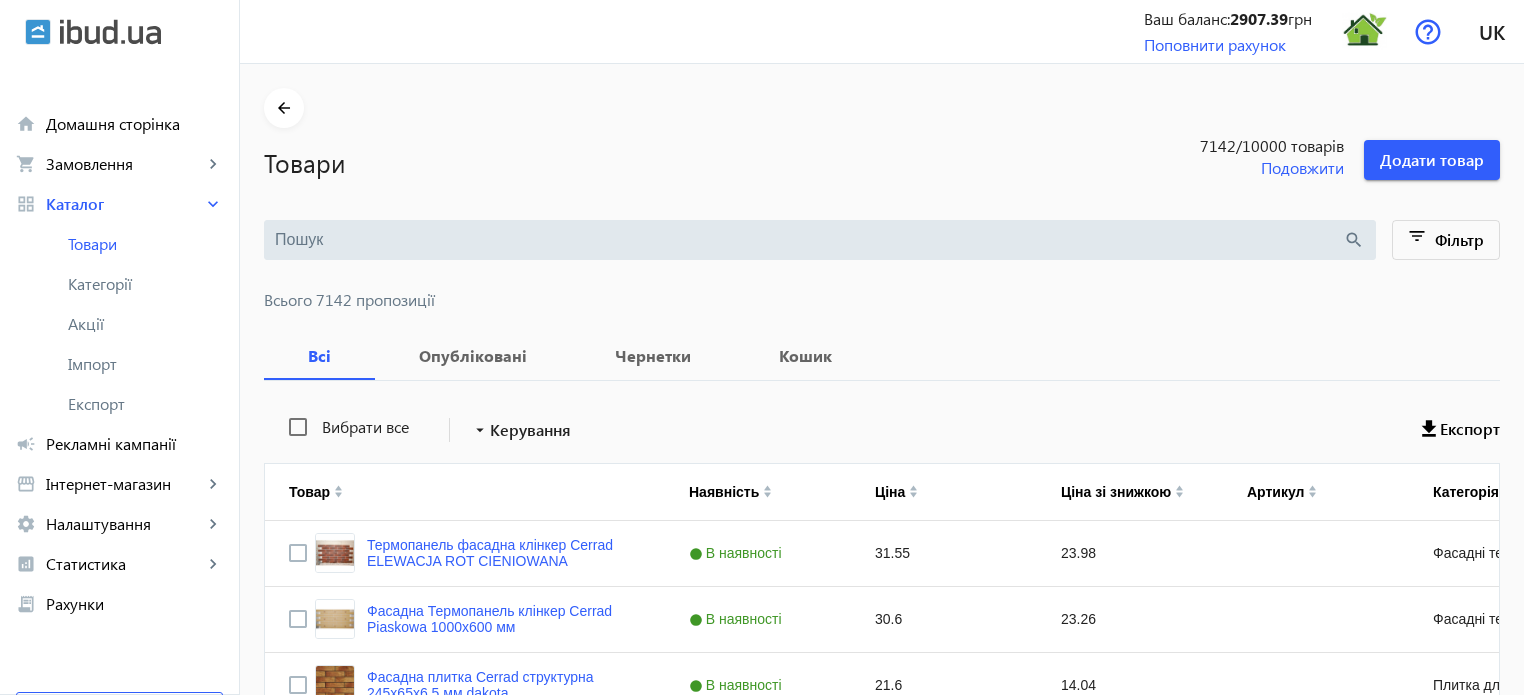 scroll, scrollTop: 0, scrollLeft: 0, axis: both 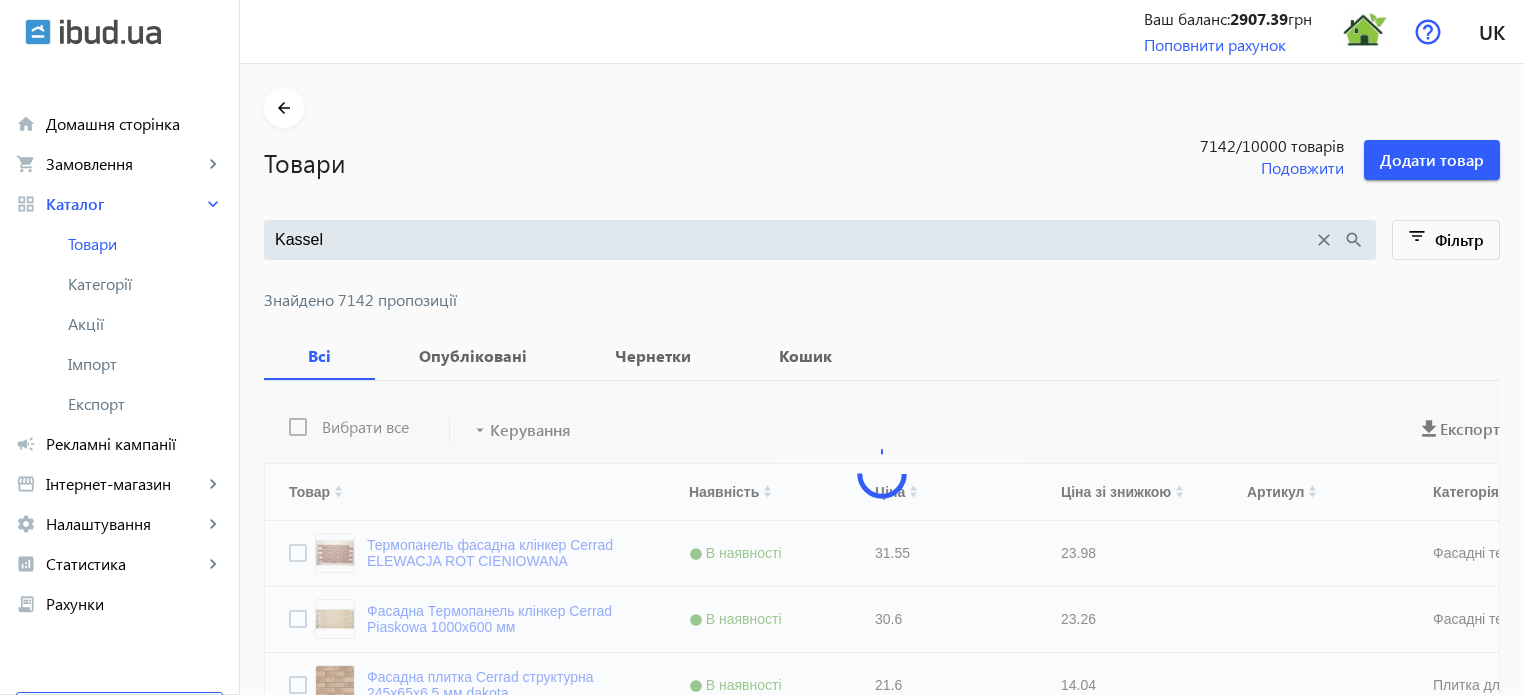type on "Kassel" 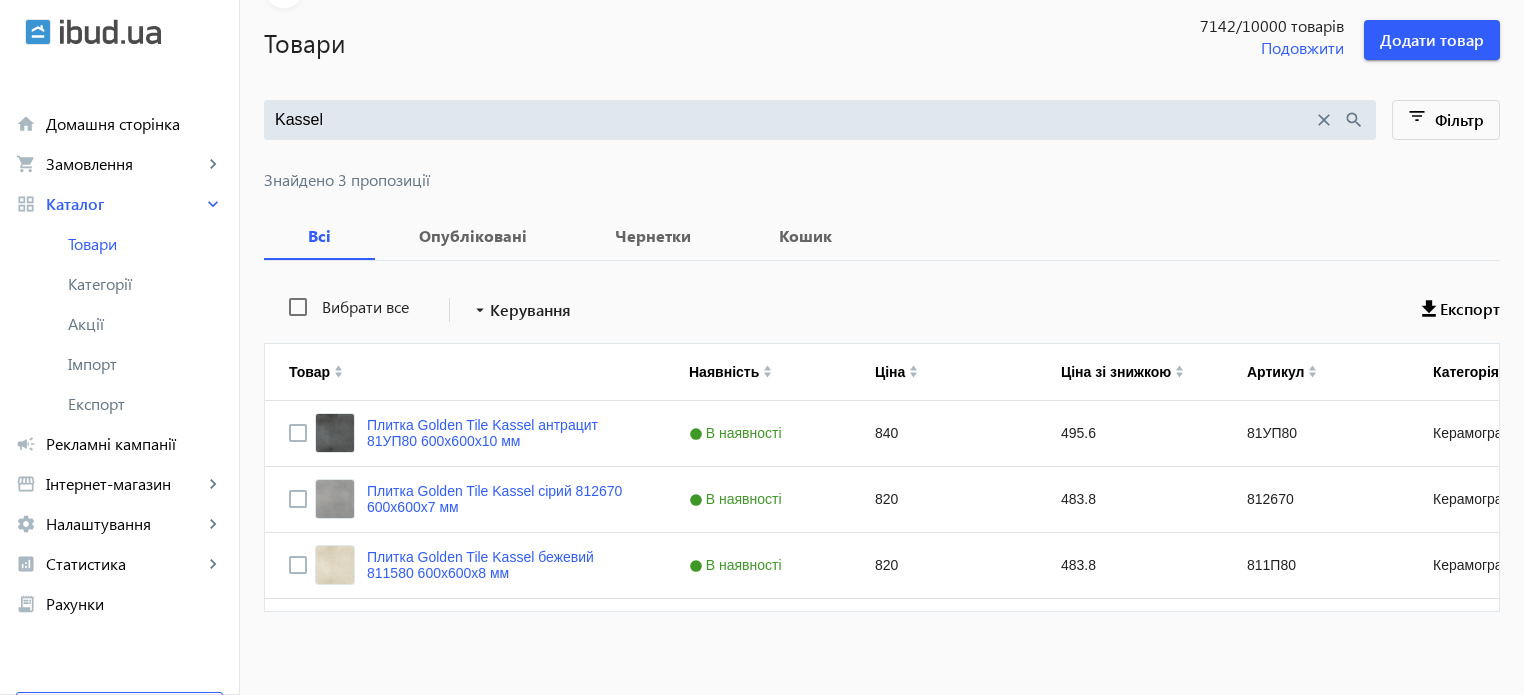 scroll, scrollTop: 128, scrollLeft: 0, axis: vertical 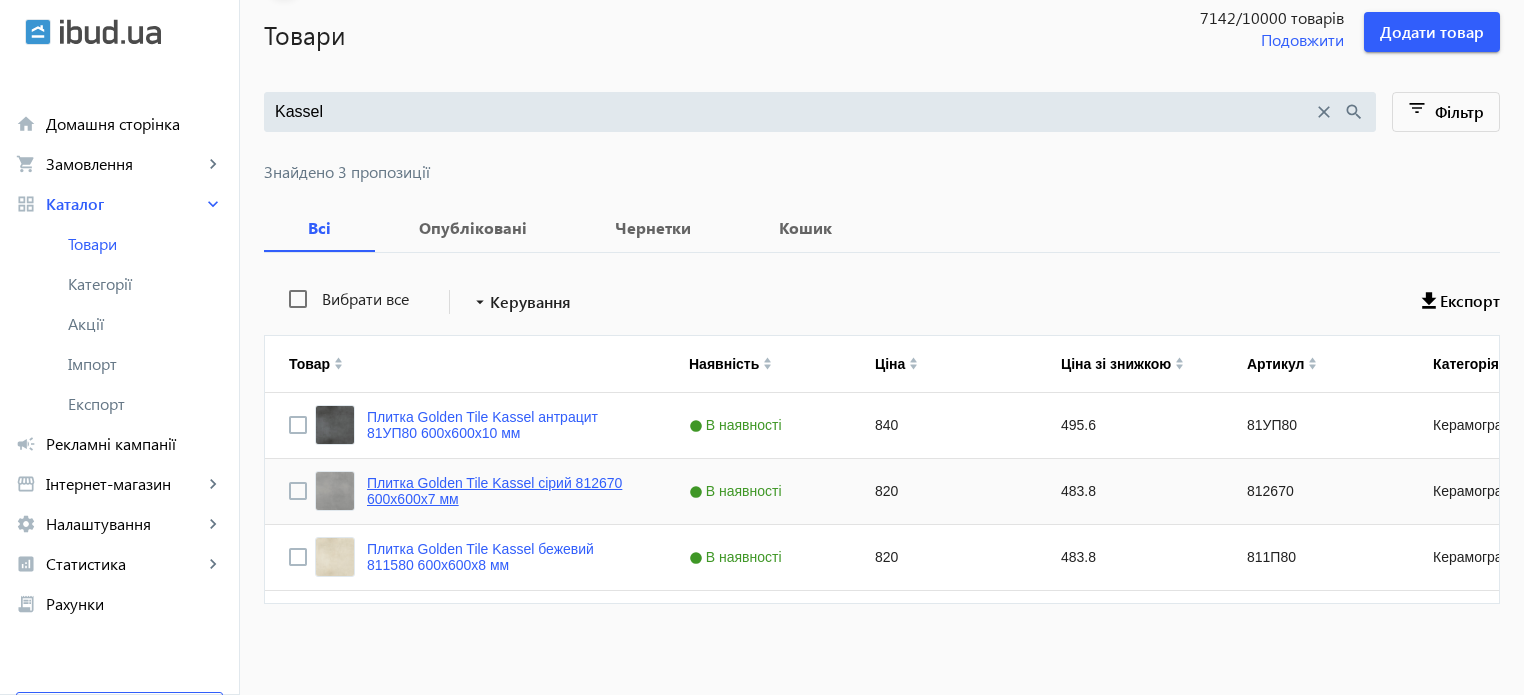 click on "Плитка Golden Tile Kassel сірий 812670 600x600x7 мм" 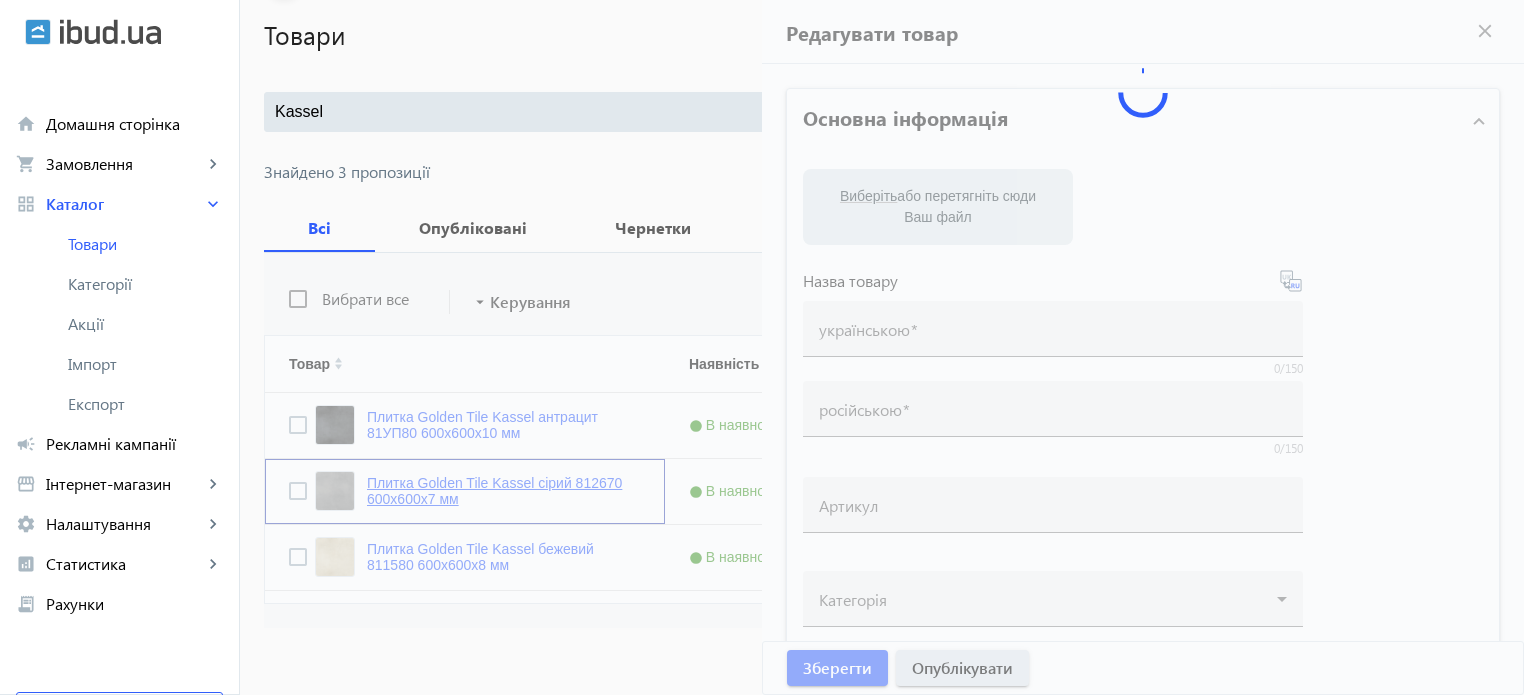 type on "Плитка Golden Tile Kassel сірий 812670 600x600x7 мм" 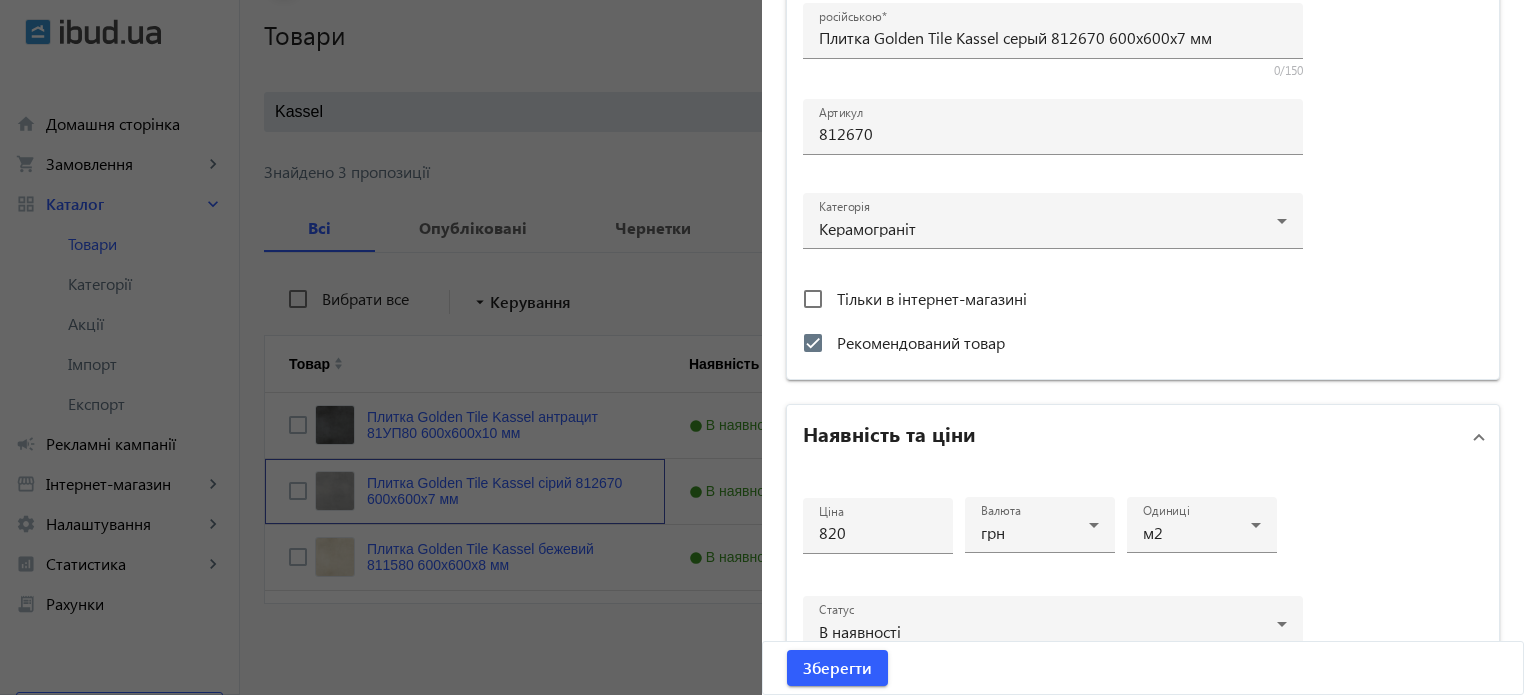 scroll, scrollTop: 600, scrollLeft: 0, axis: vertical 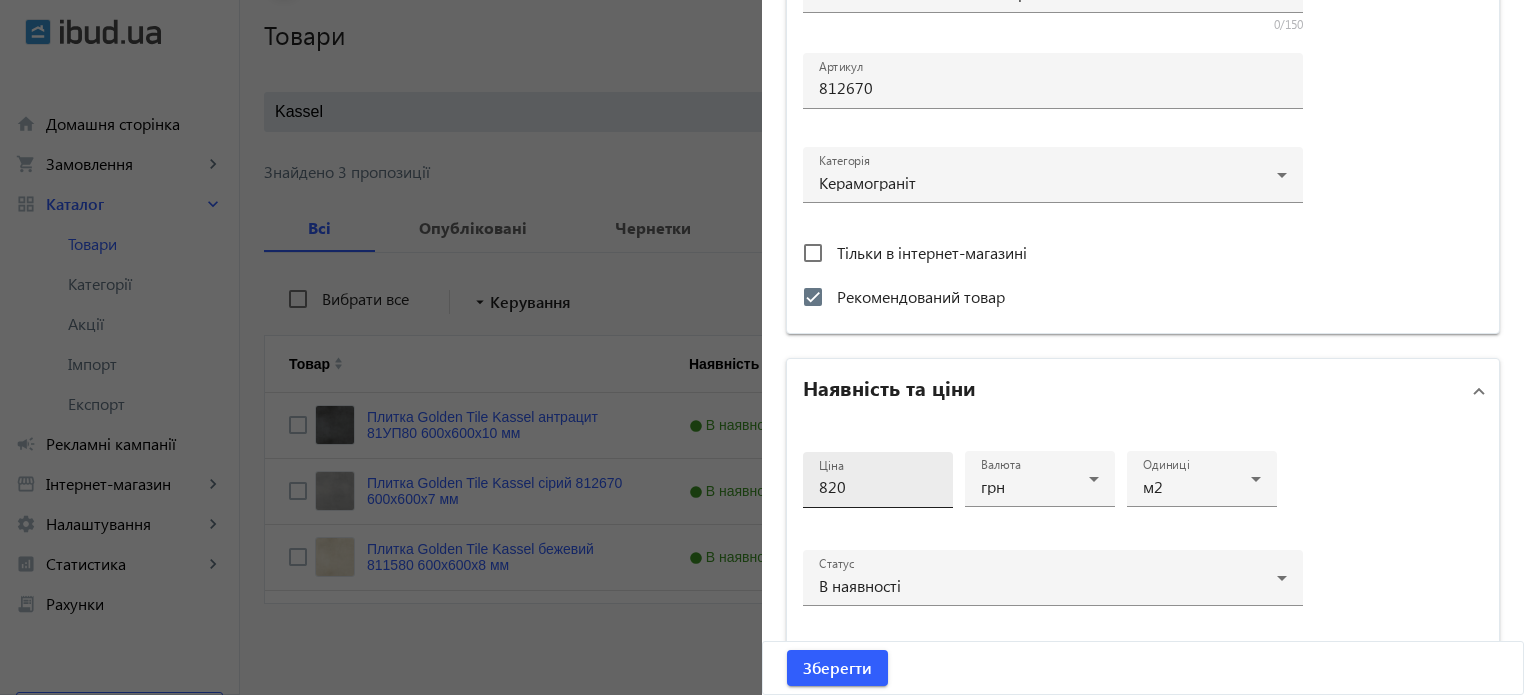 click on "820" at bounding box center (878, 486) 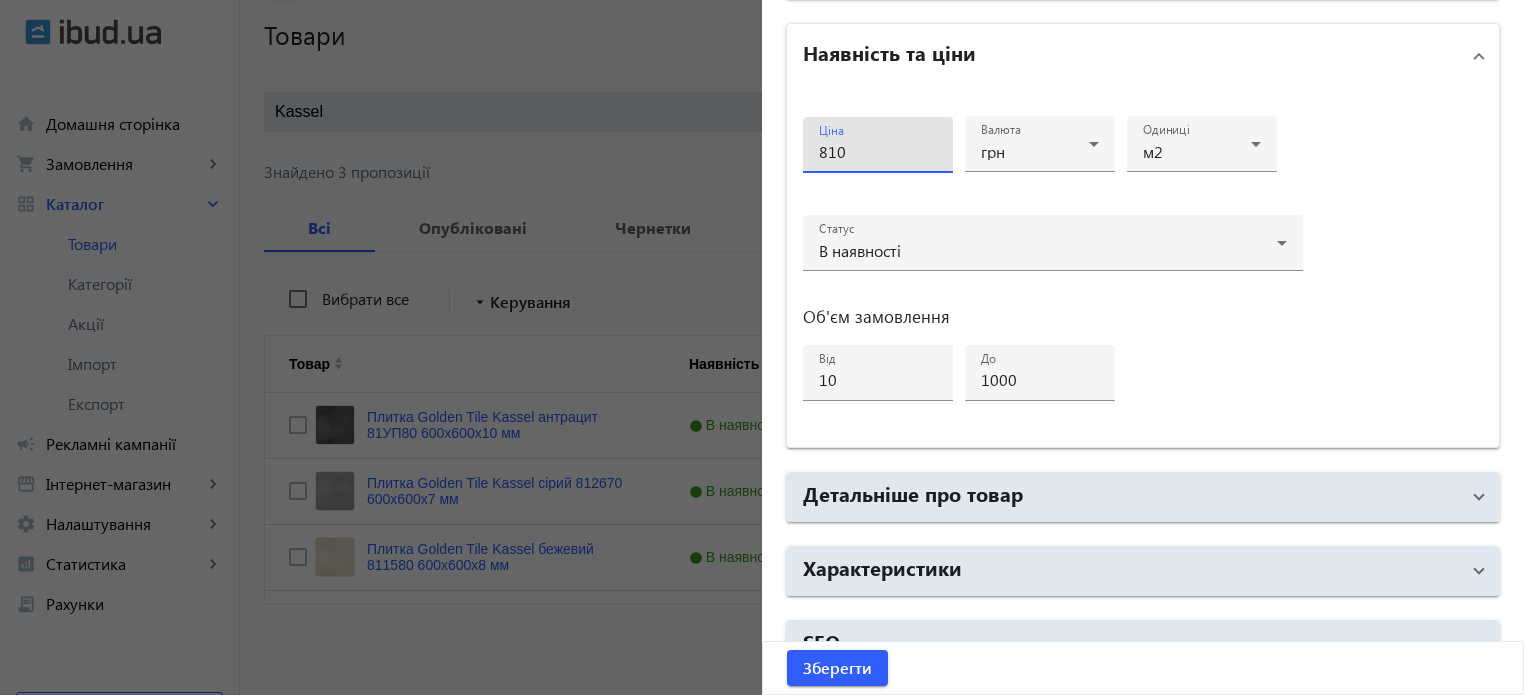 scroll, scrollTop: 968, scrollLeft: 0, axis: vertical 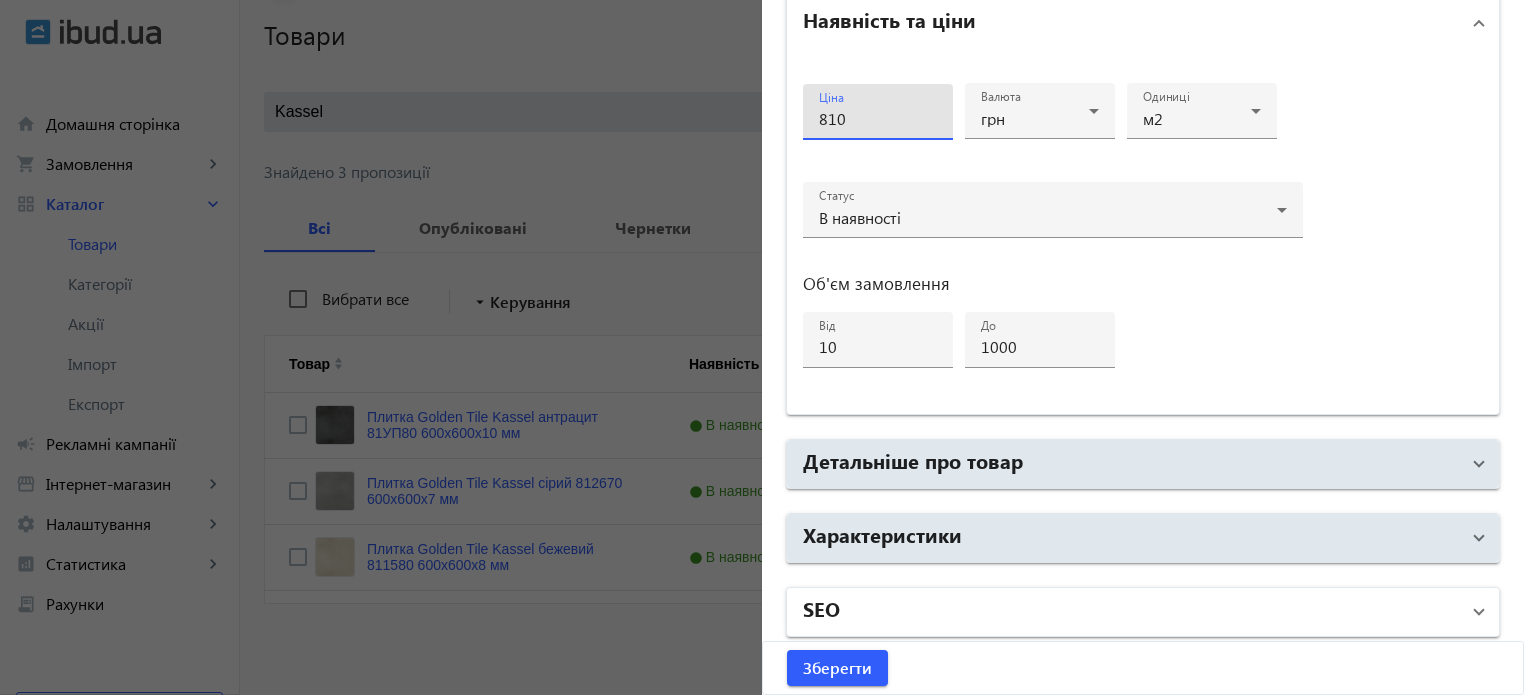 type on "810" 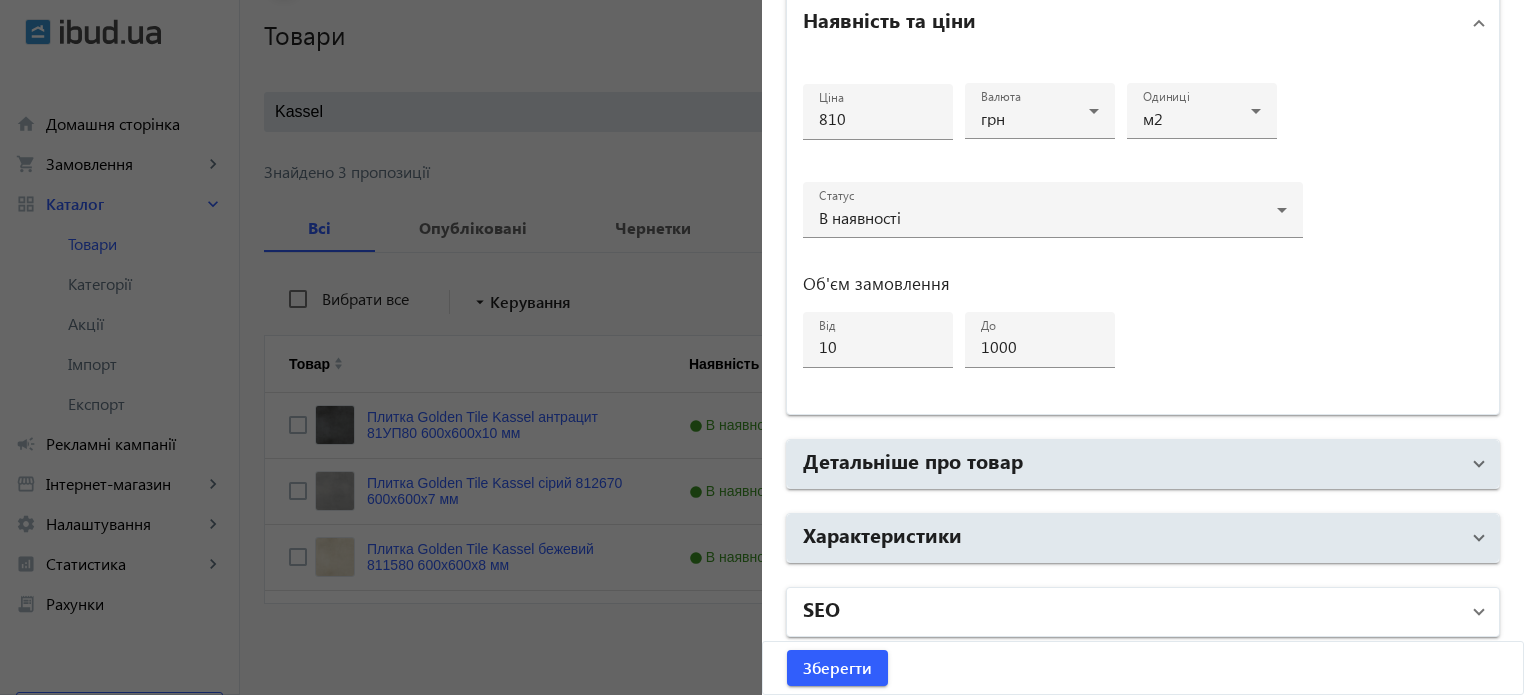 click on "SEO" at bounding box center (1131, 612) 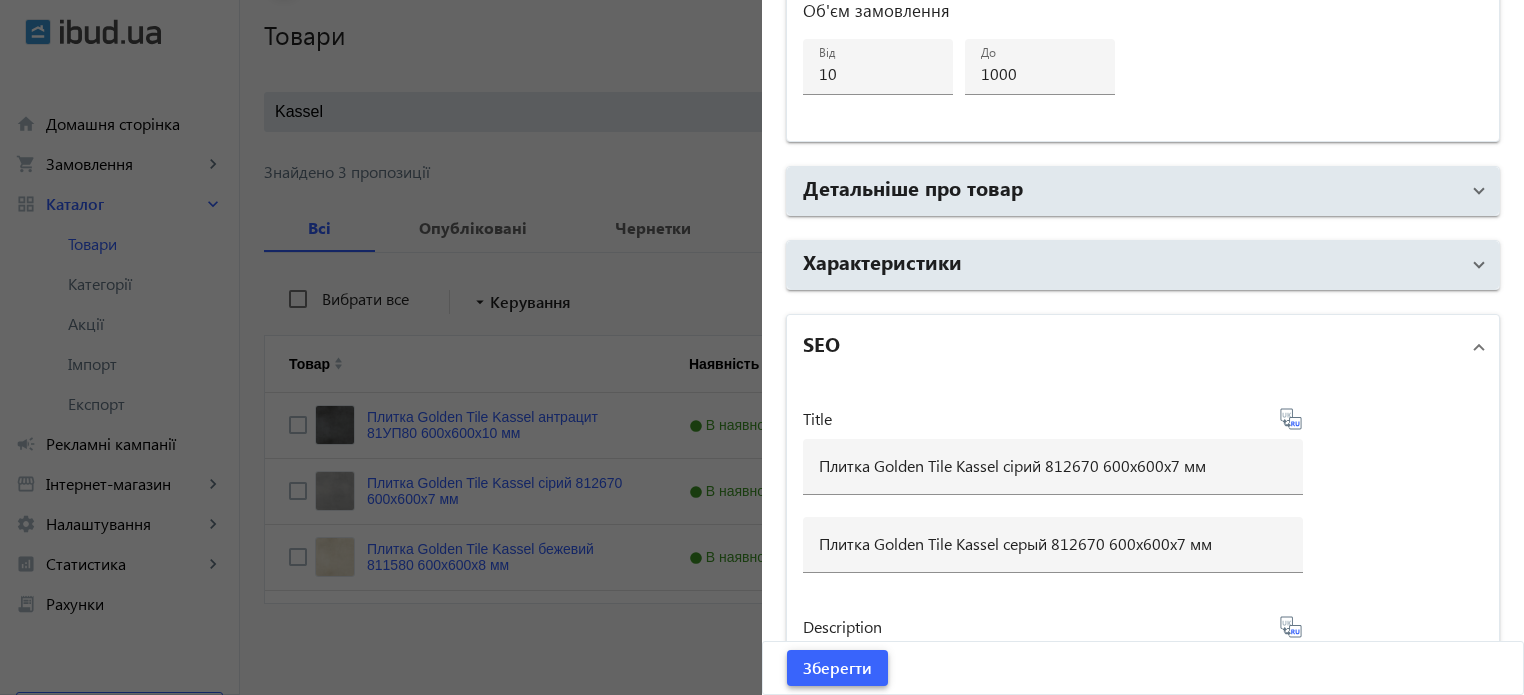 scroll, scrollTop: 1266, scrollLeft: 0, axis: vertical 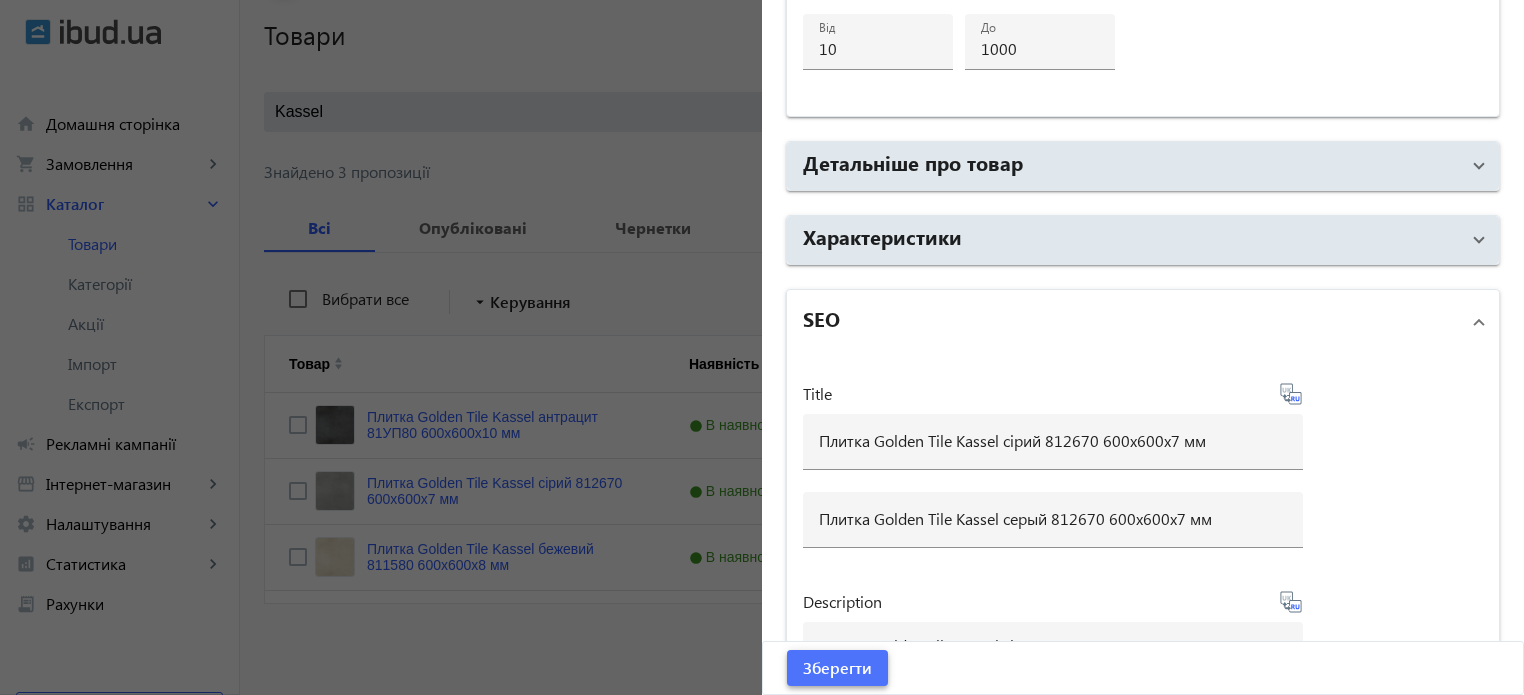 click on "Зберегти" 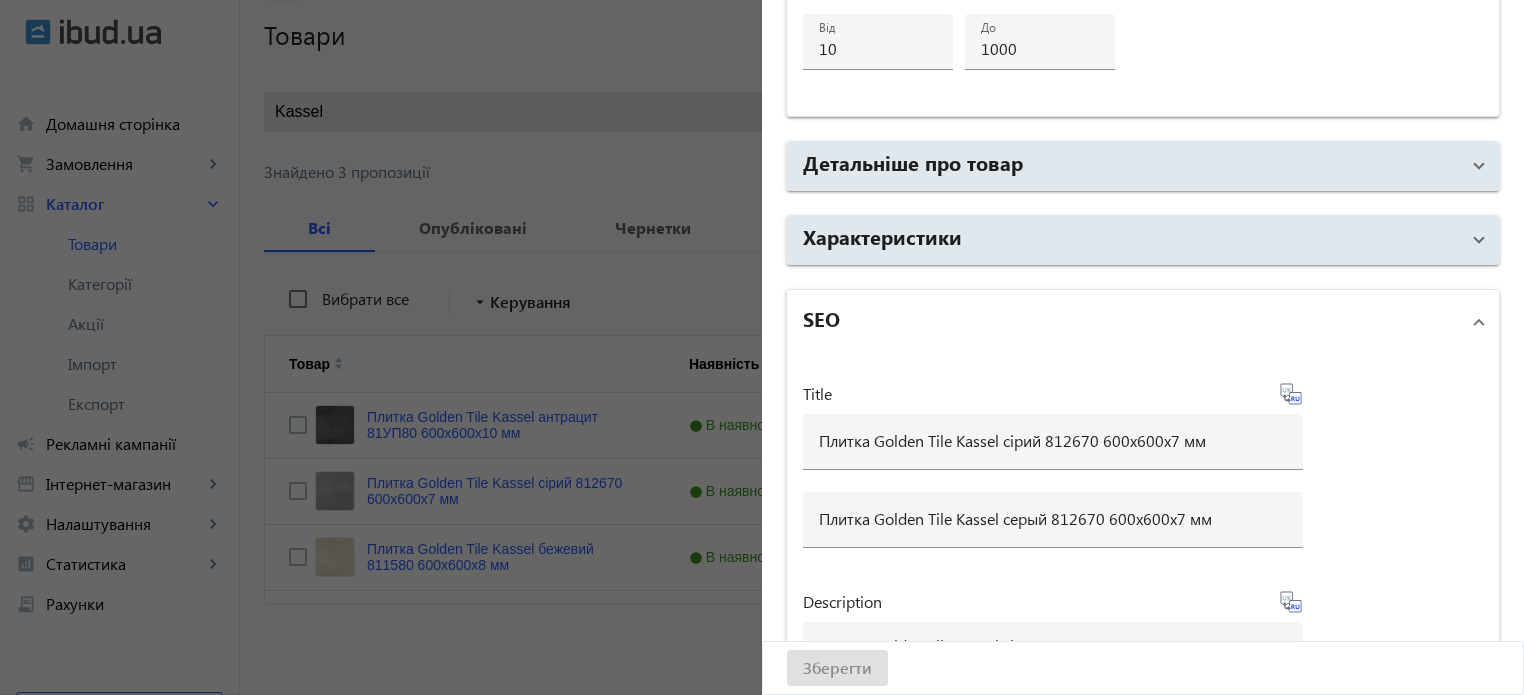 scroll, scrollTop: 0, scrollLeft: 0, axis: both 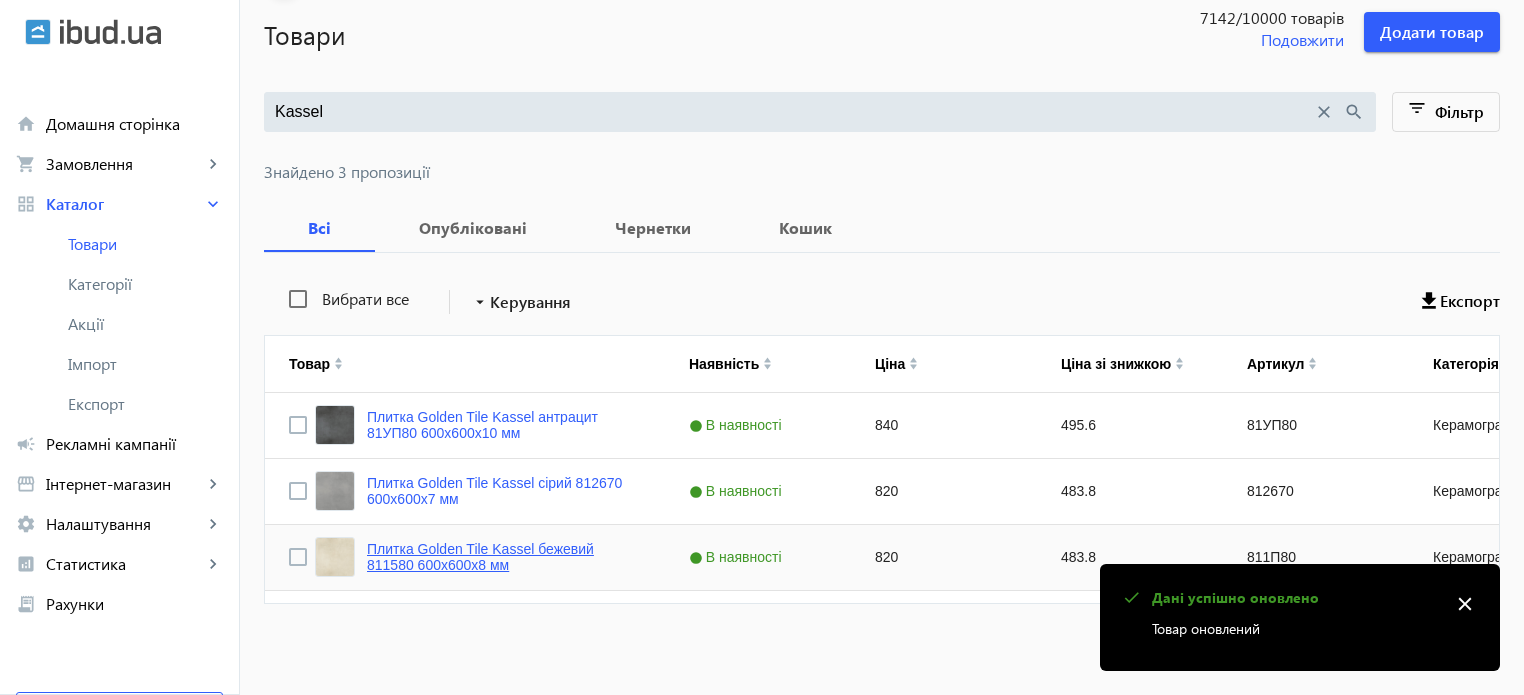click on "Плитка Golden Tile Kassel бежевий 811580 600x600x8 мм" 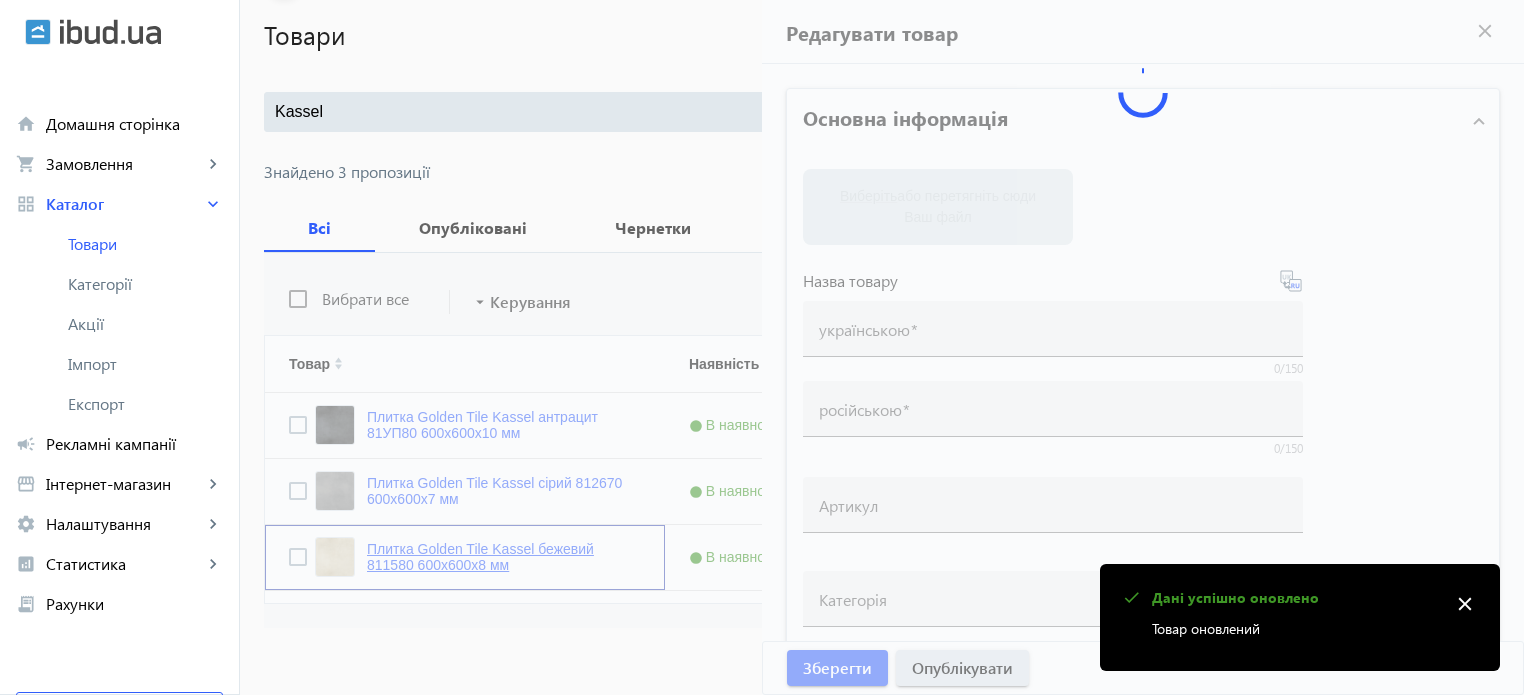 type on "Плитка Golden Tile Kassel бежевий 811580 600x600x8 мм" 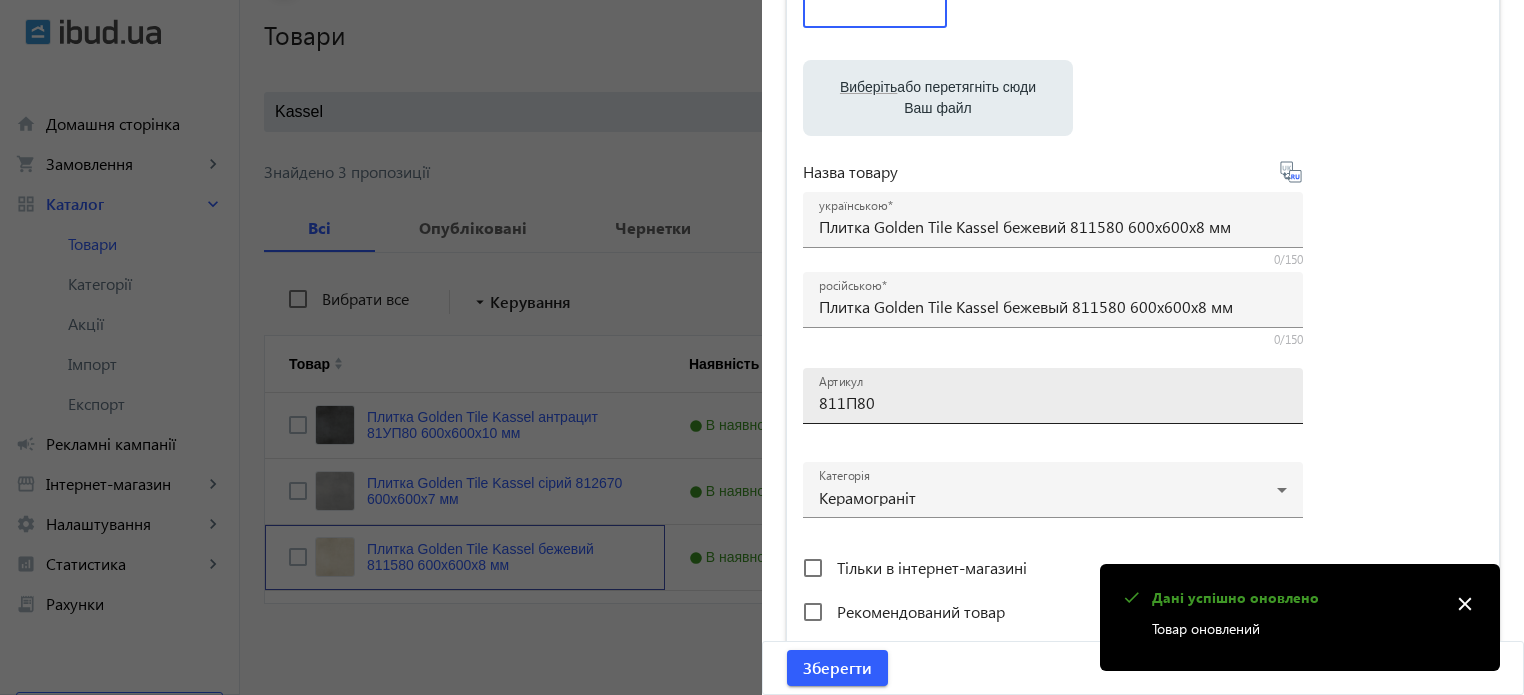 scroll, scrollTop: 300, scrollLeft: 0, axis: vertical 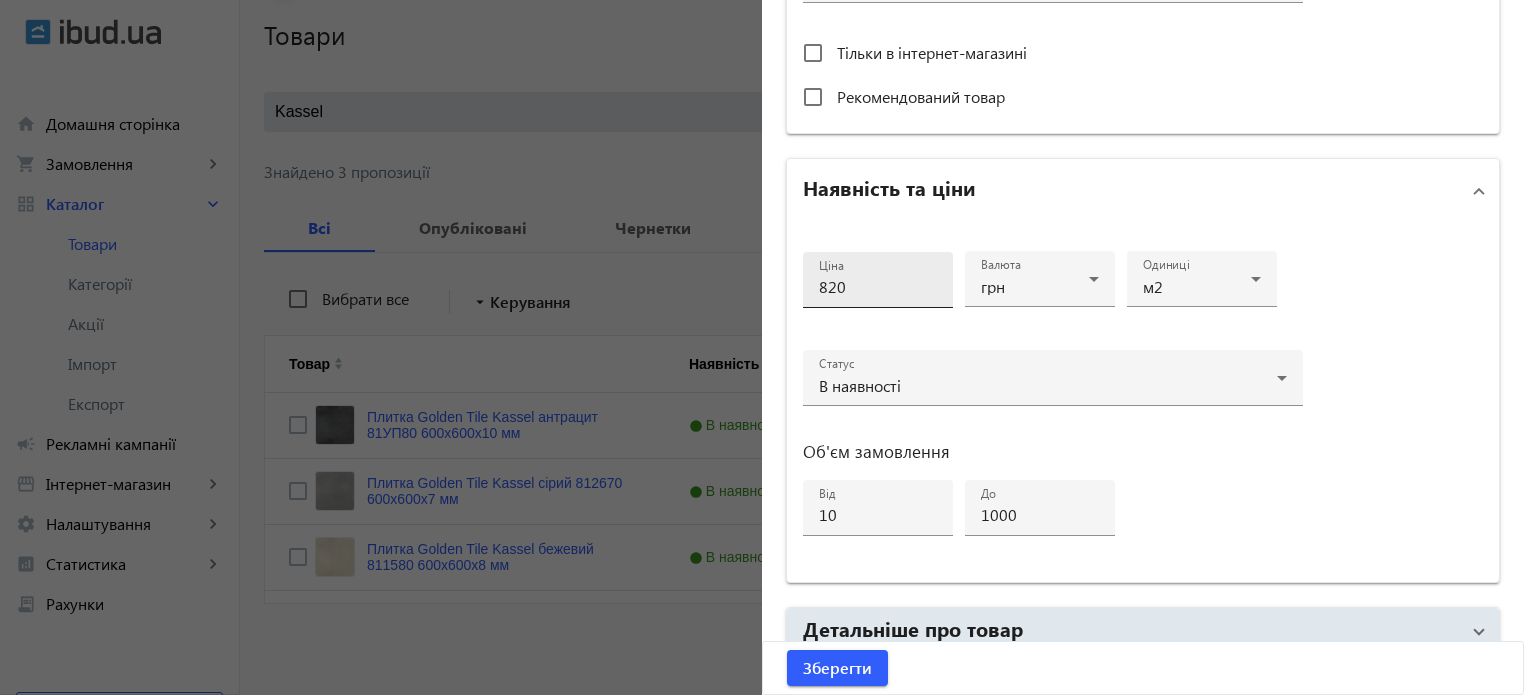 click on "820" at bounding box center [878, 286] 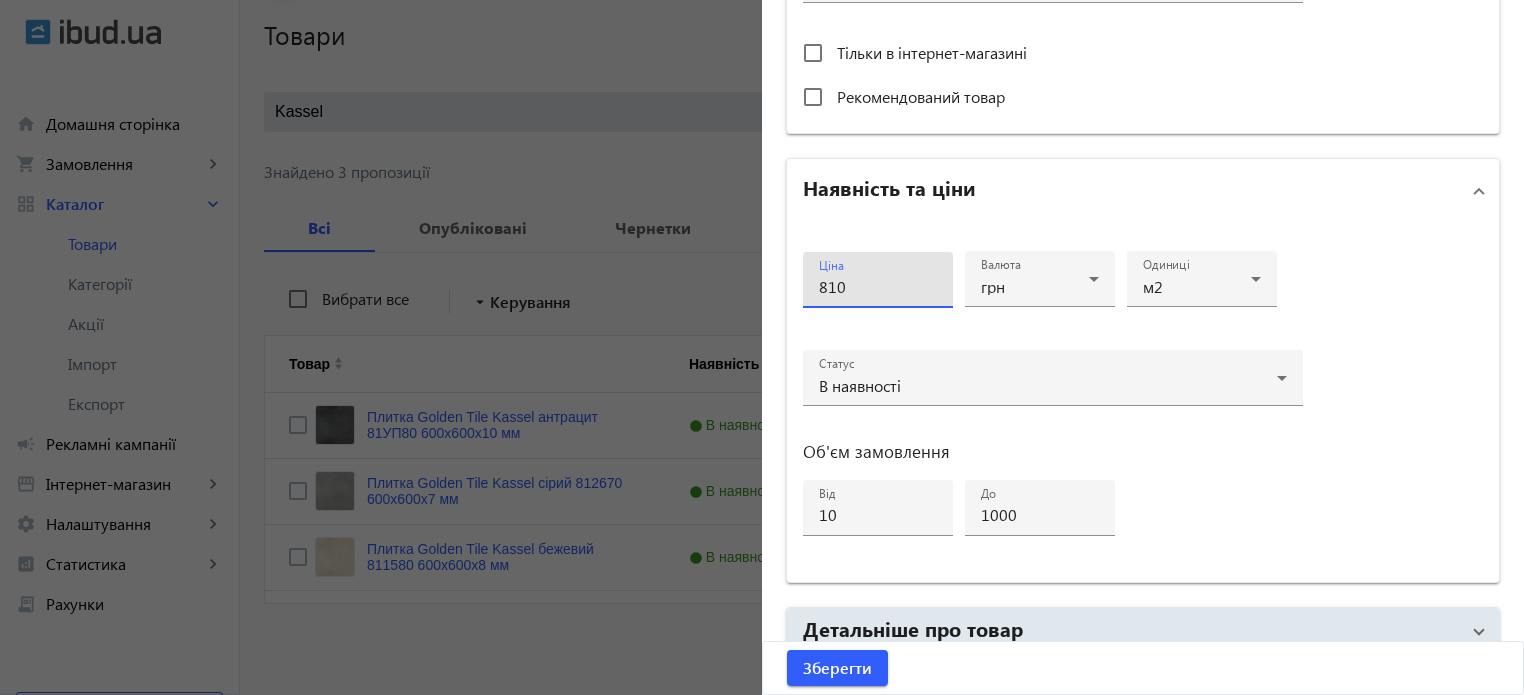 scroll, scrollTop: 968, scrollLeft: 0, axis: vertical 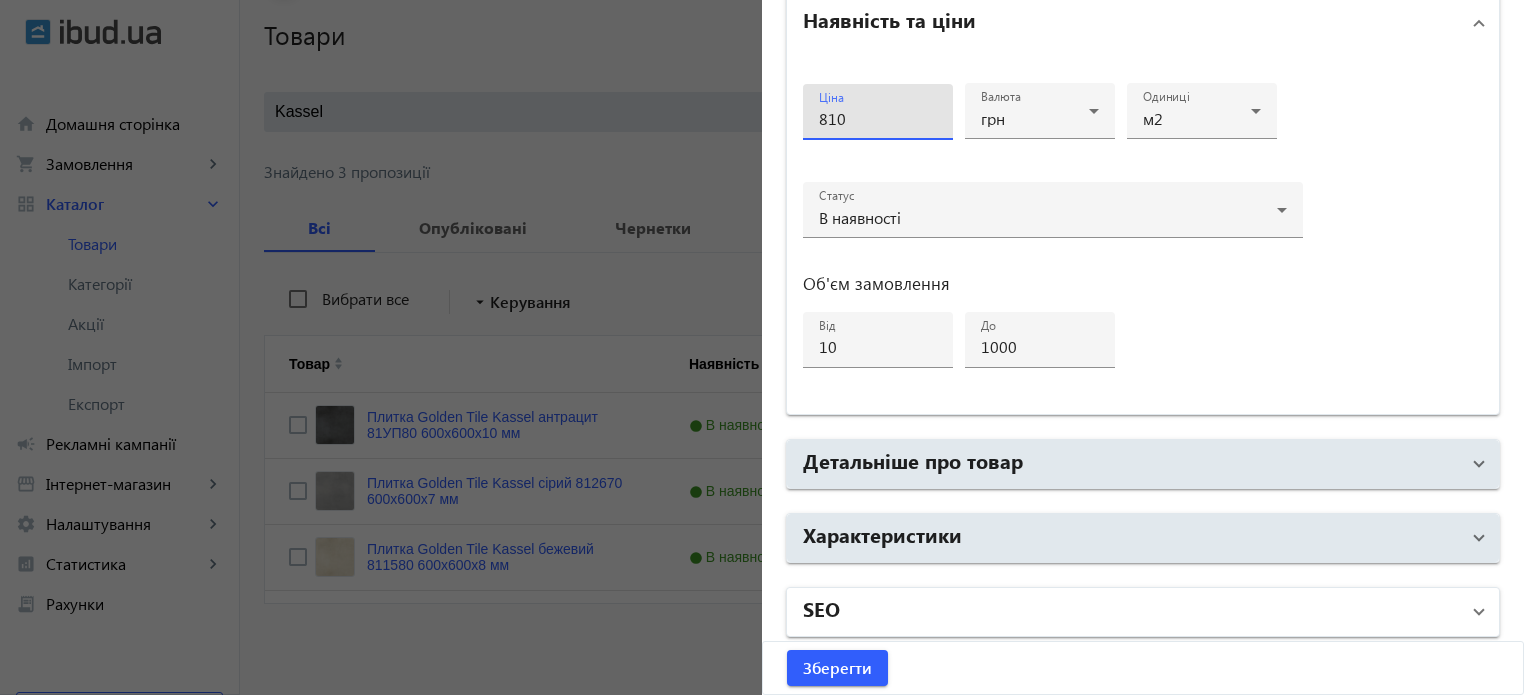 type on "810" 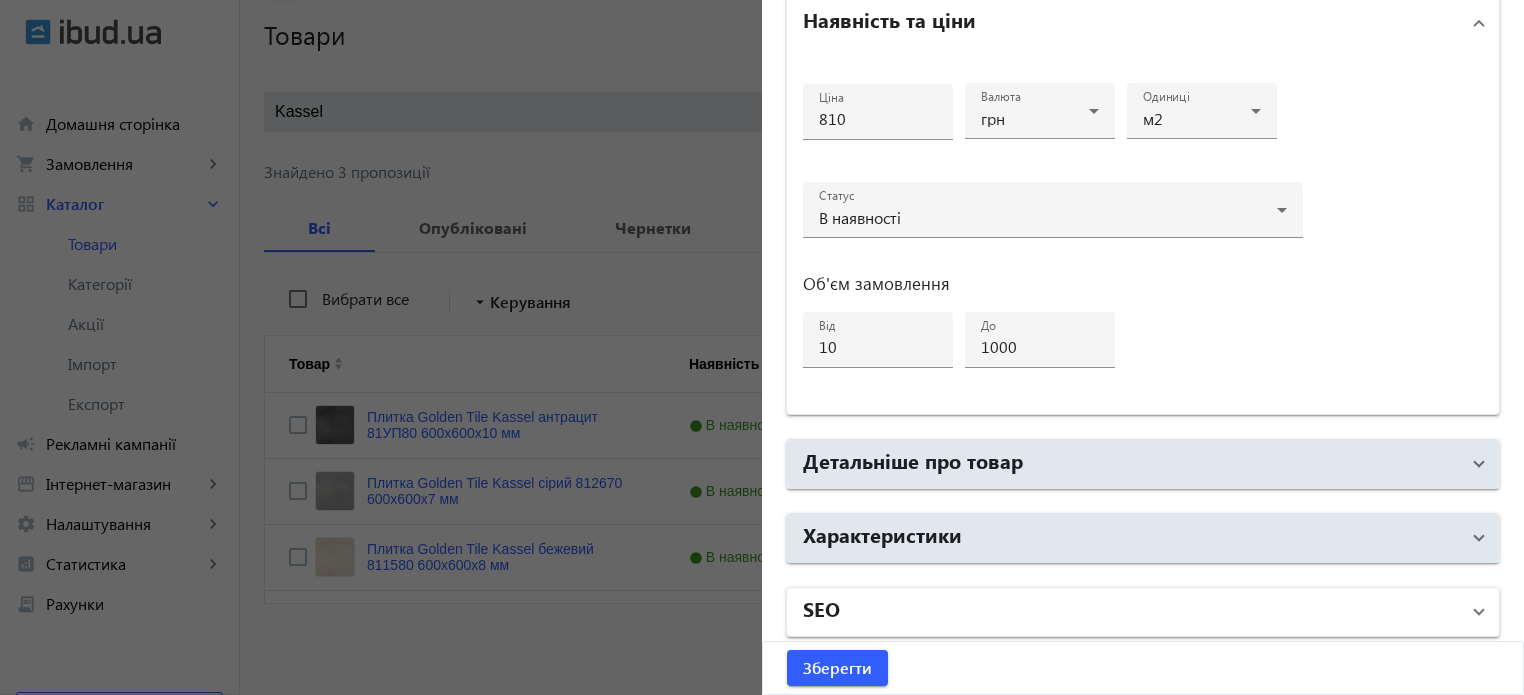 click on "SEO" at bounding box center [1131, 612] 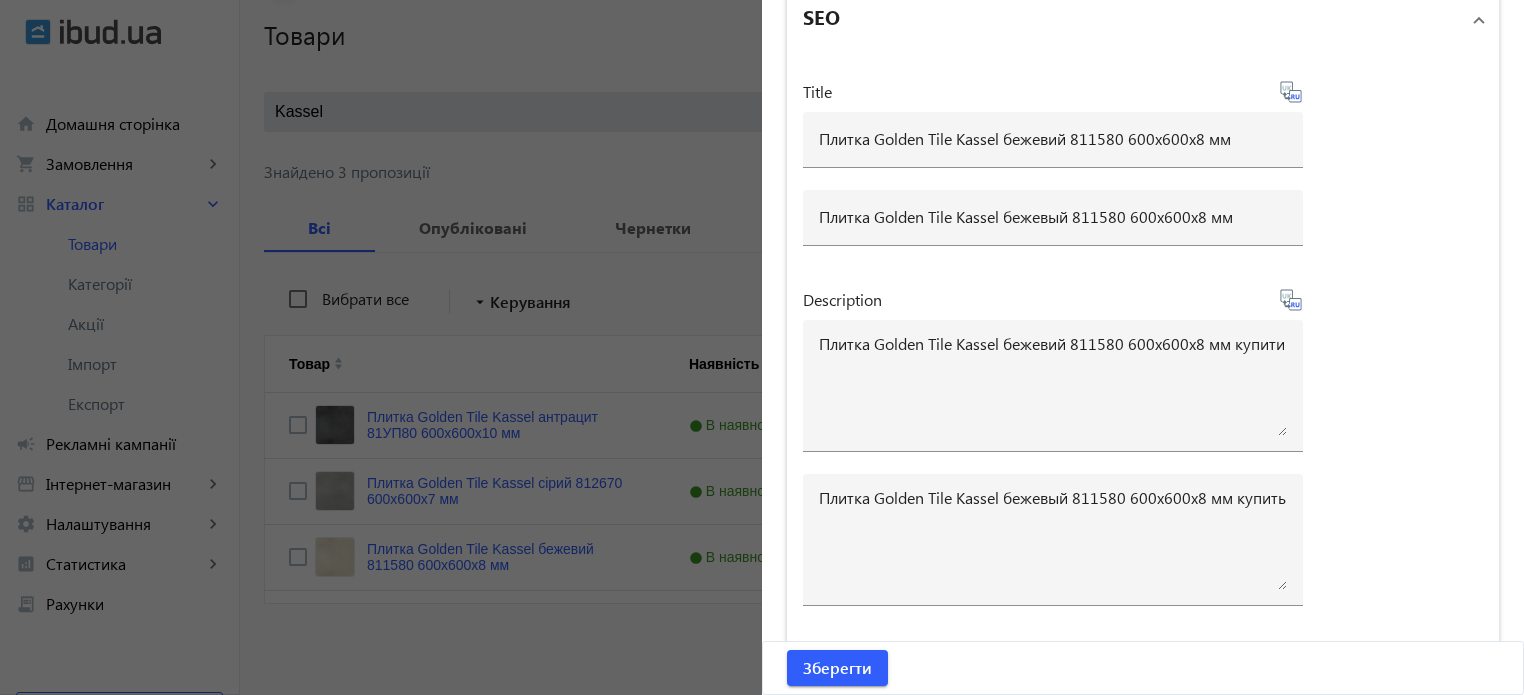 scroll, scrollTop: 1766, scrollLeft: 0, axis: vertical 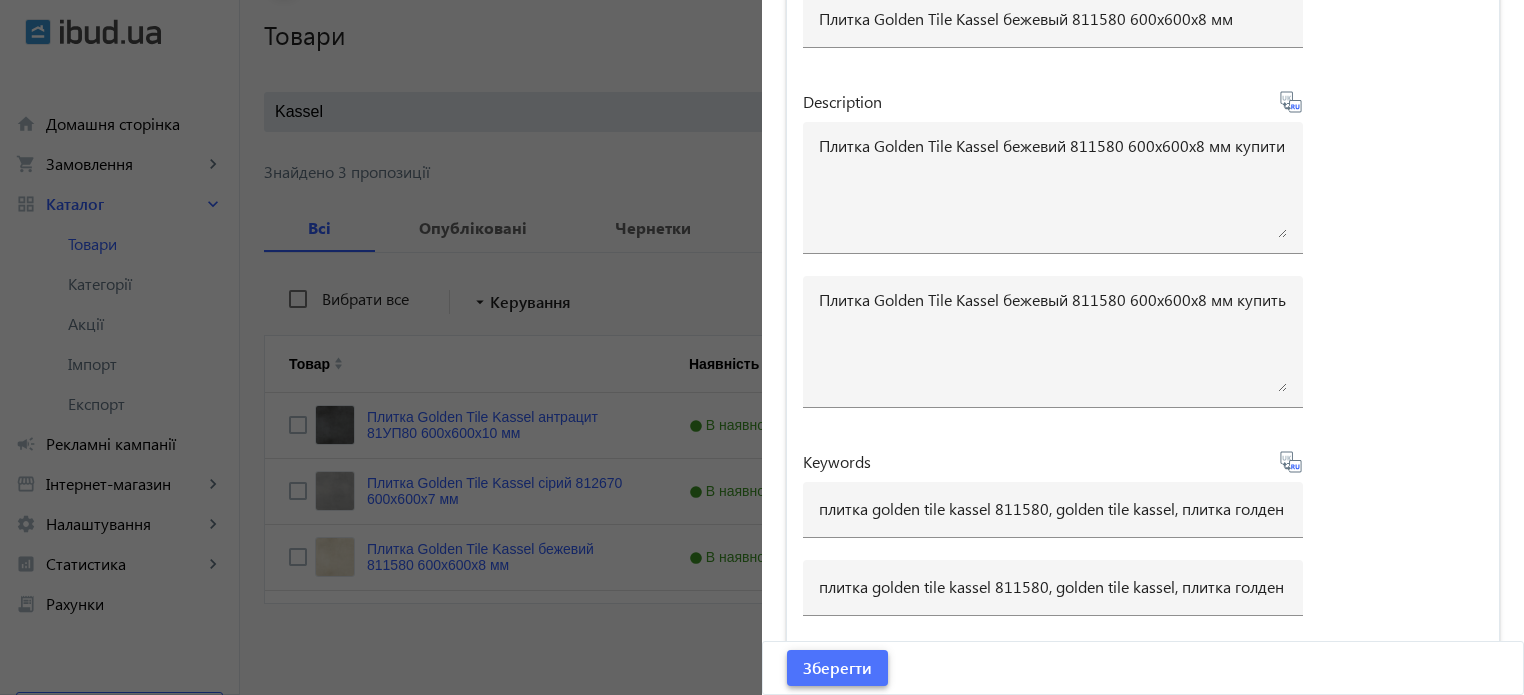 click 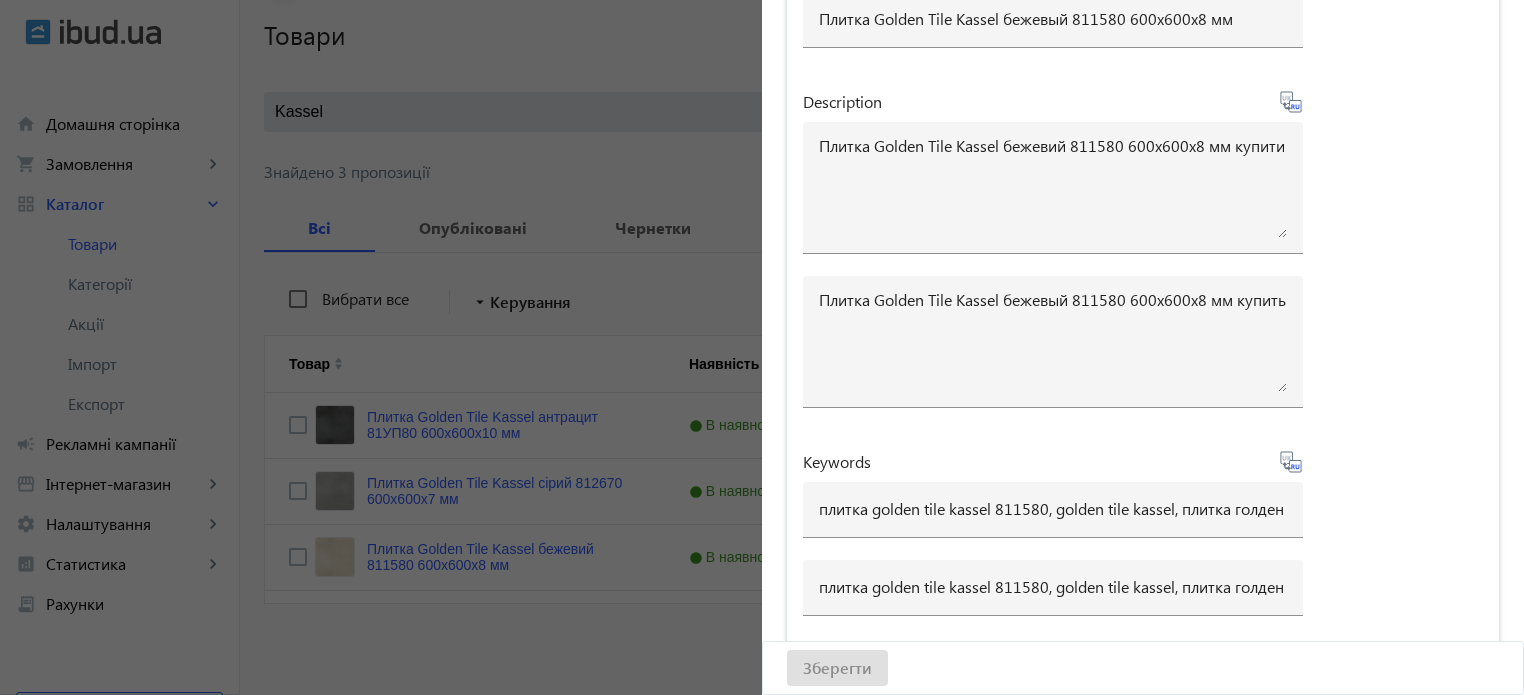 scroll, scrollTop: 0, scrollLeft: 0, axis: both 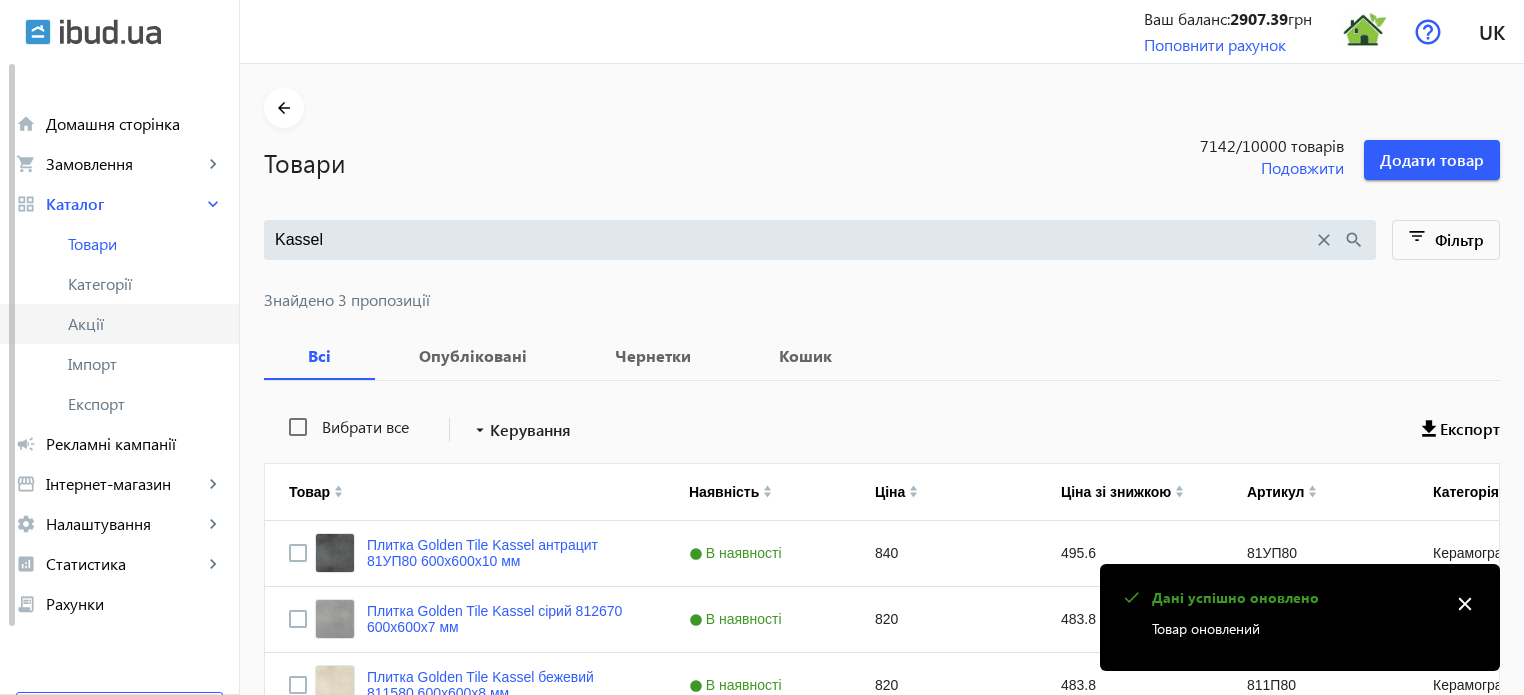 click on "Акції" 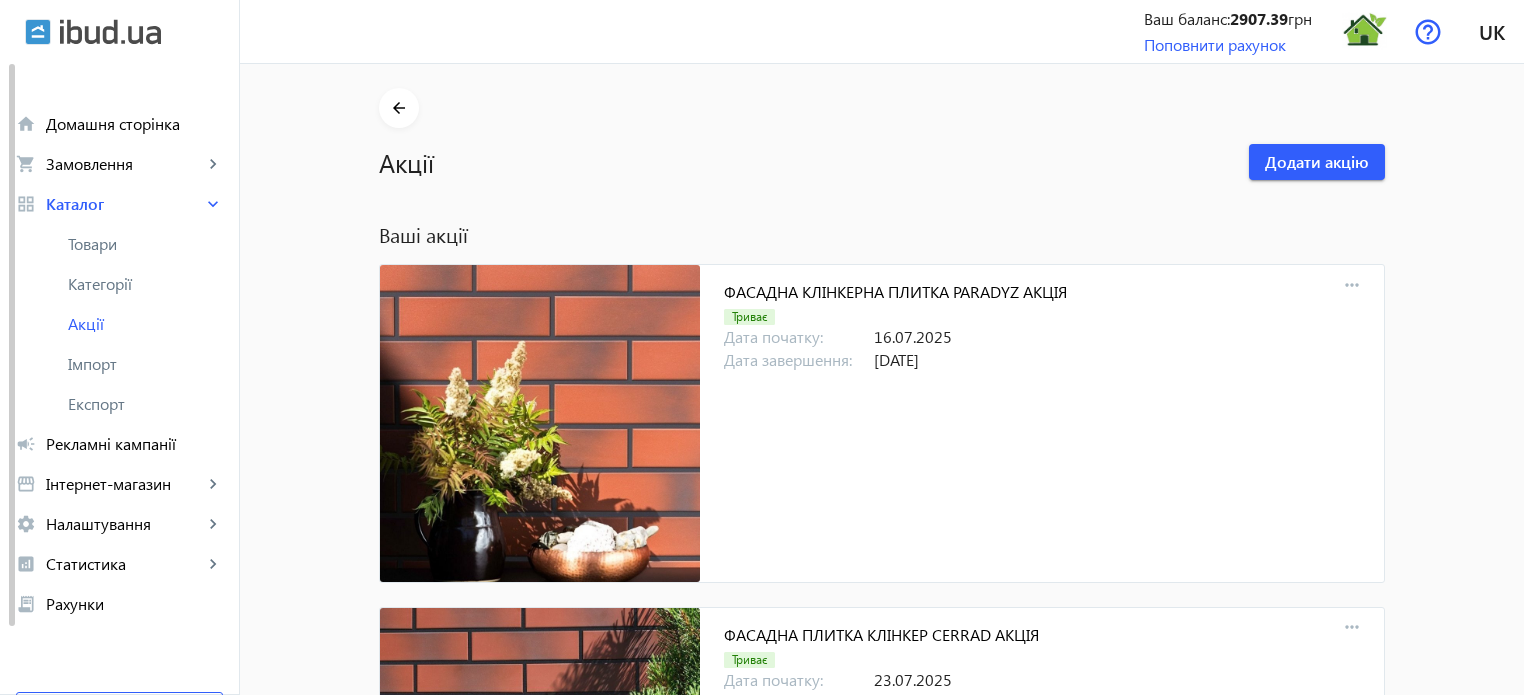 scroll, scrollTop: 3227, scrollLeft: 0, axis: vertical 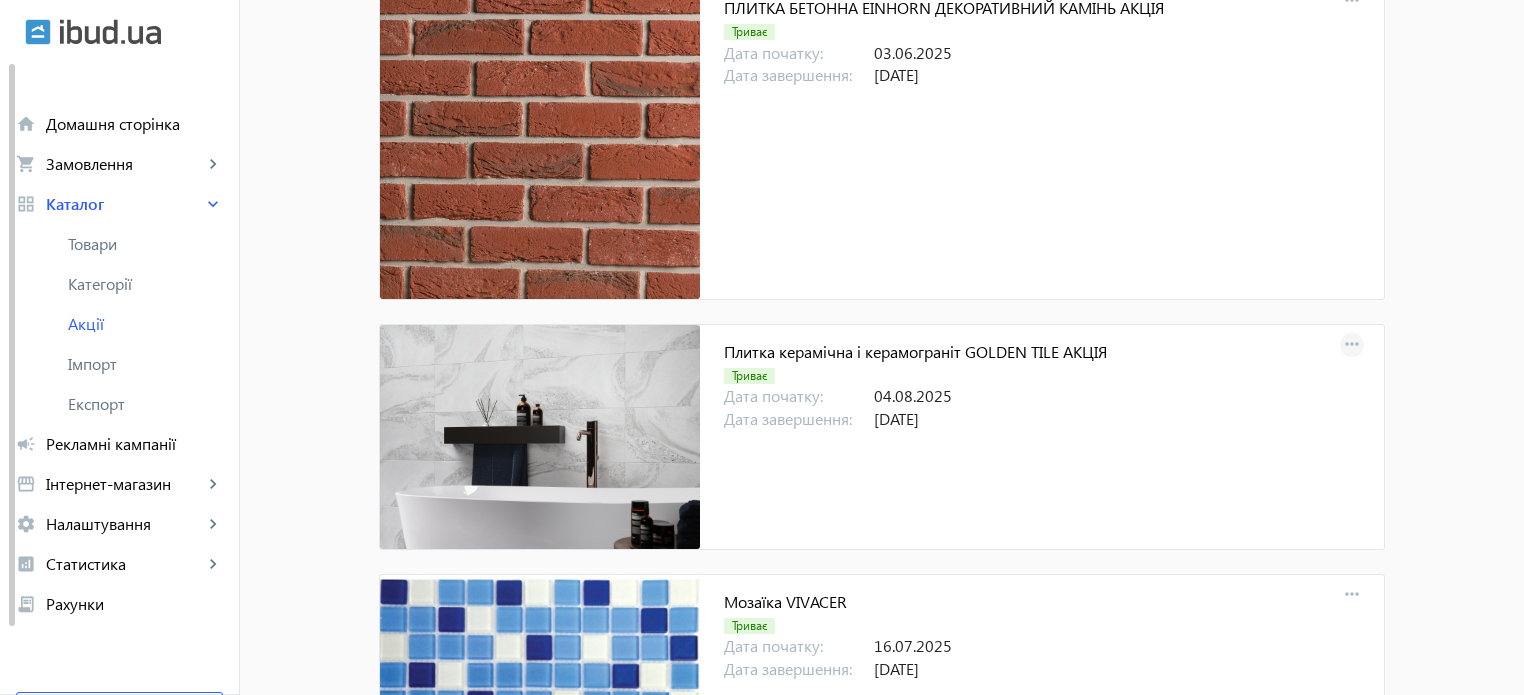 click on "more_horiz" at bounding box center [1352, 345] 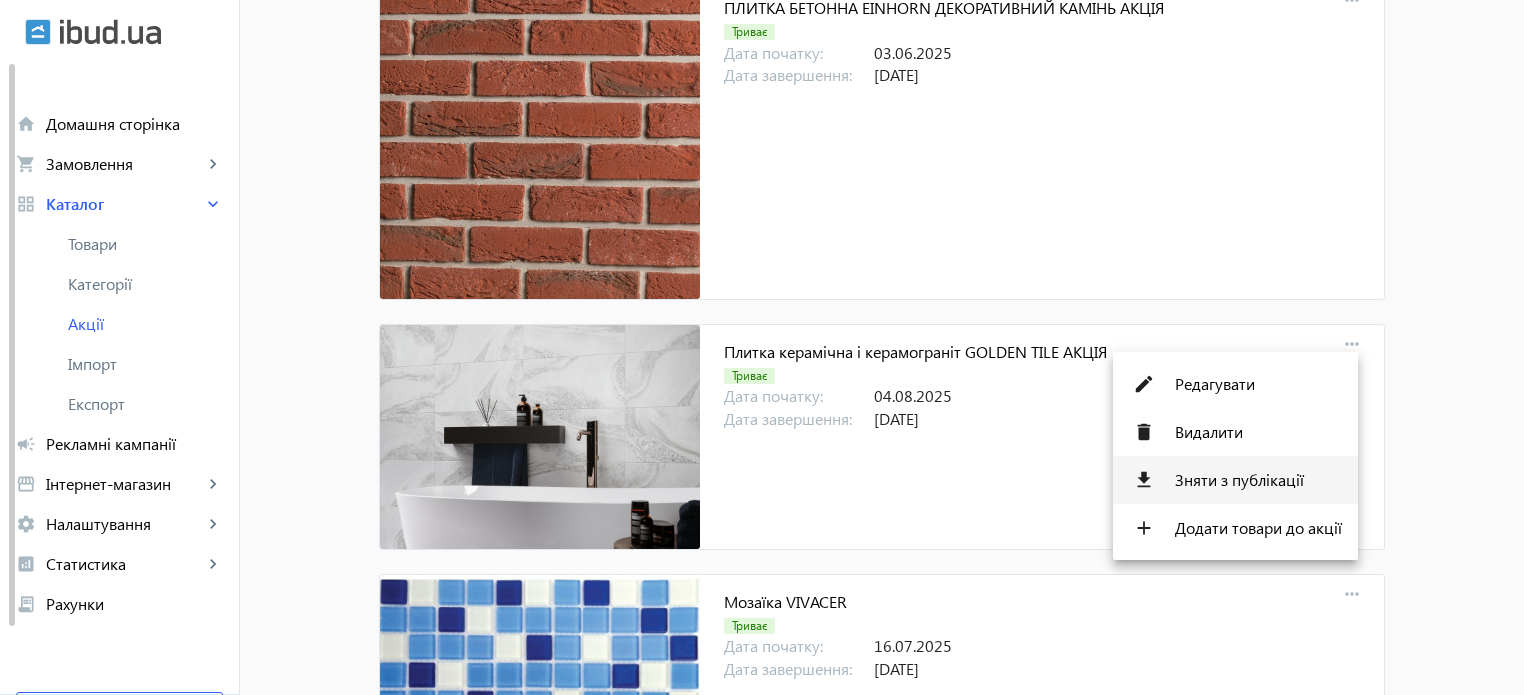 click on "Зняти з публікації" at bounding box center [1258, 480] 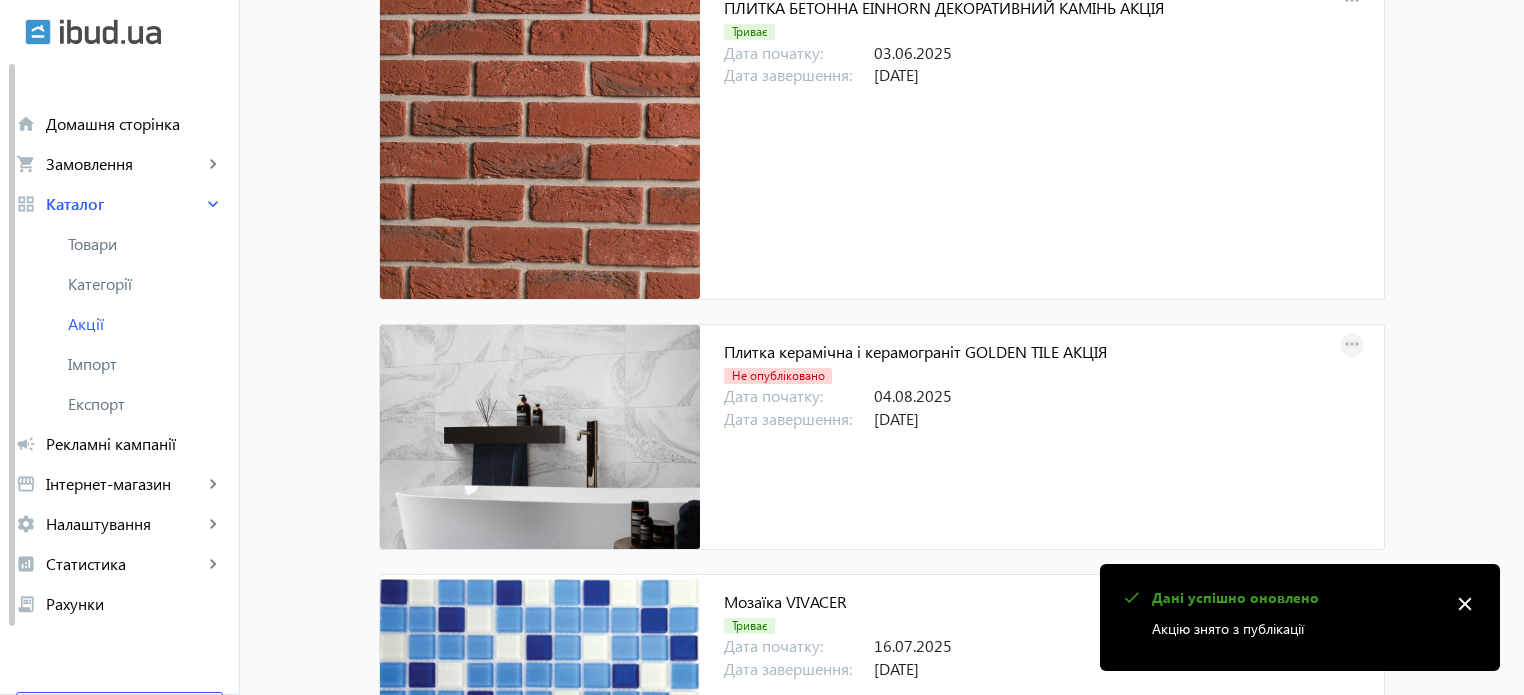 click on "more_horiz" at bounding box center [1352, 345] 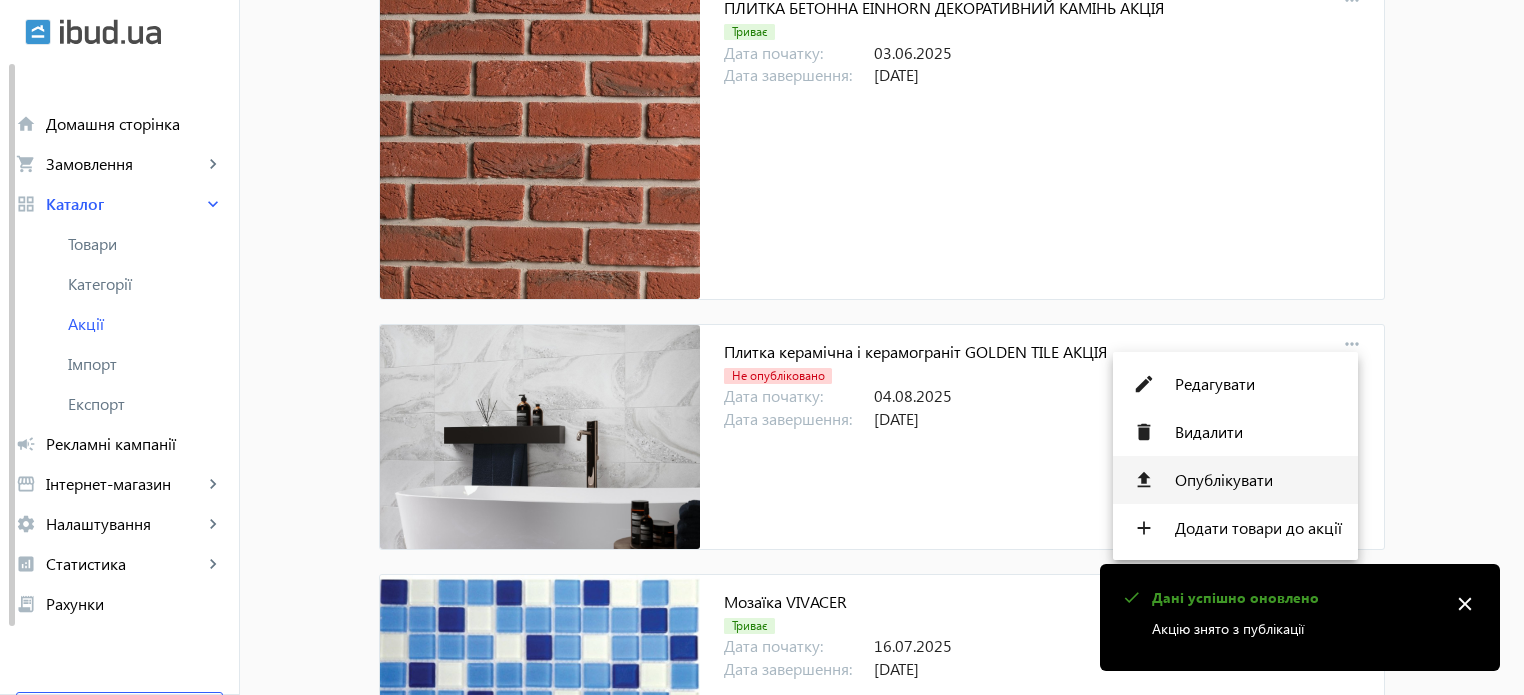 click on "Опублікувати" at bounding box center (1258, 480) 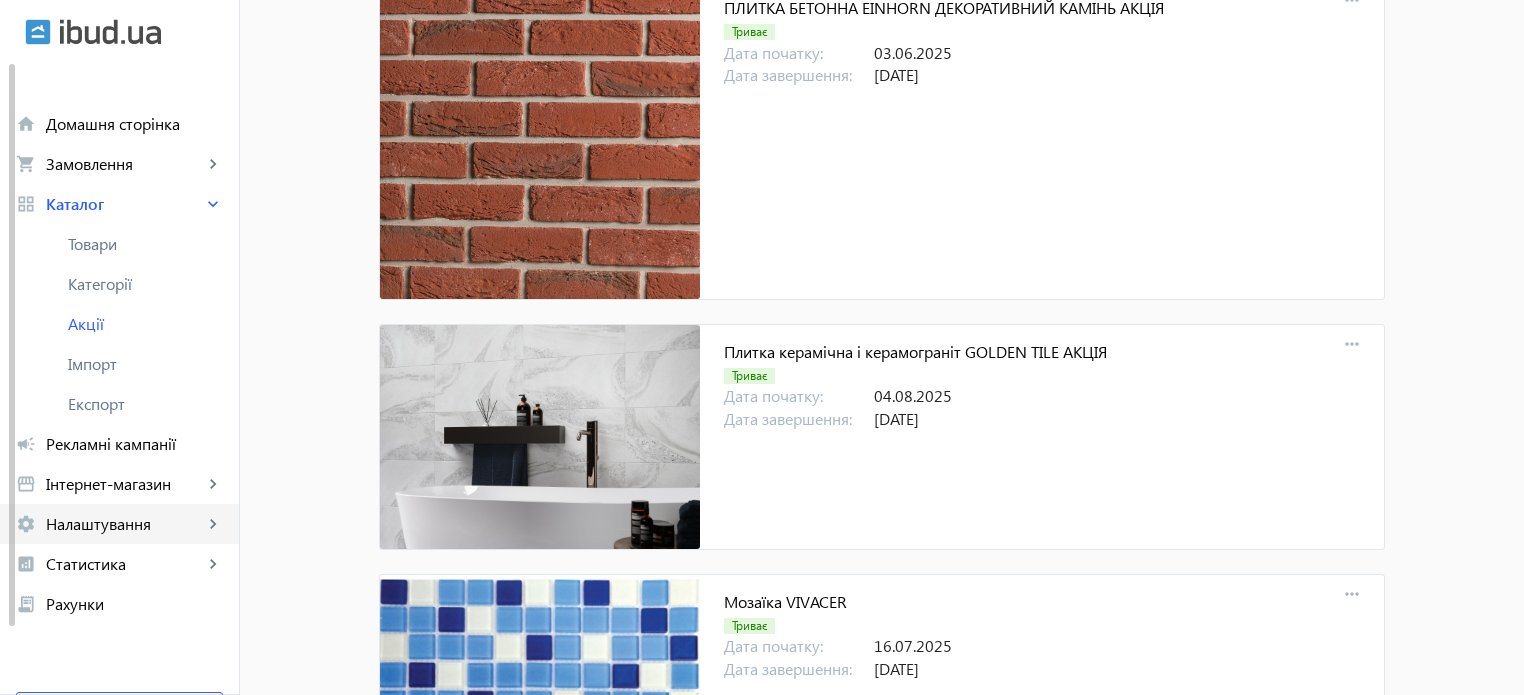 click on "Налаштування" 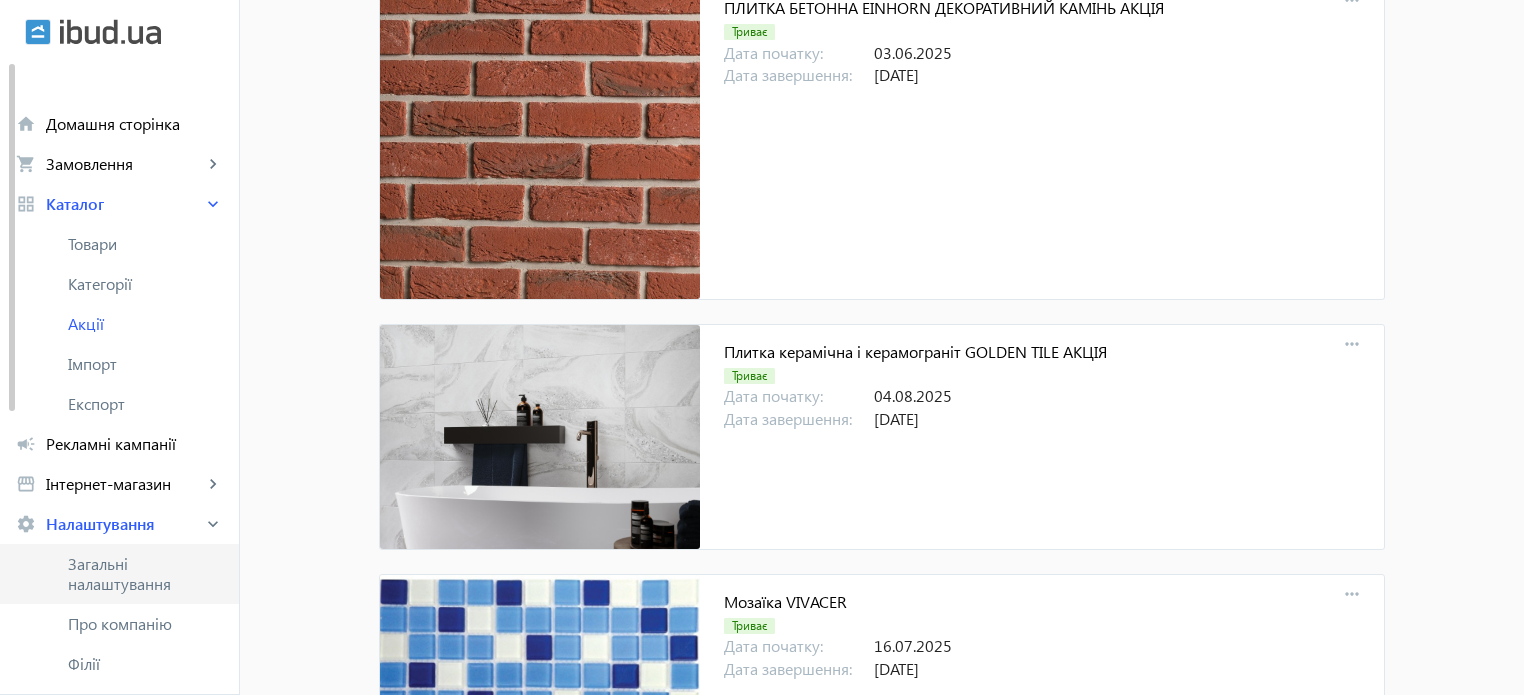 click on "Загальні налаштування" 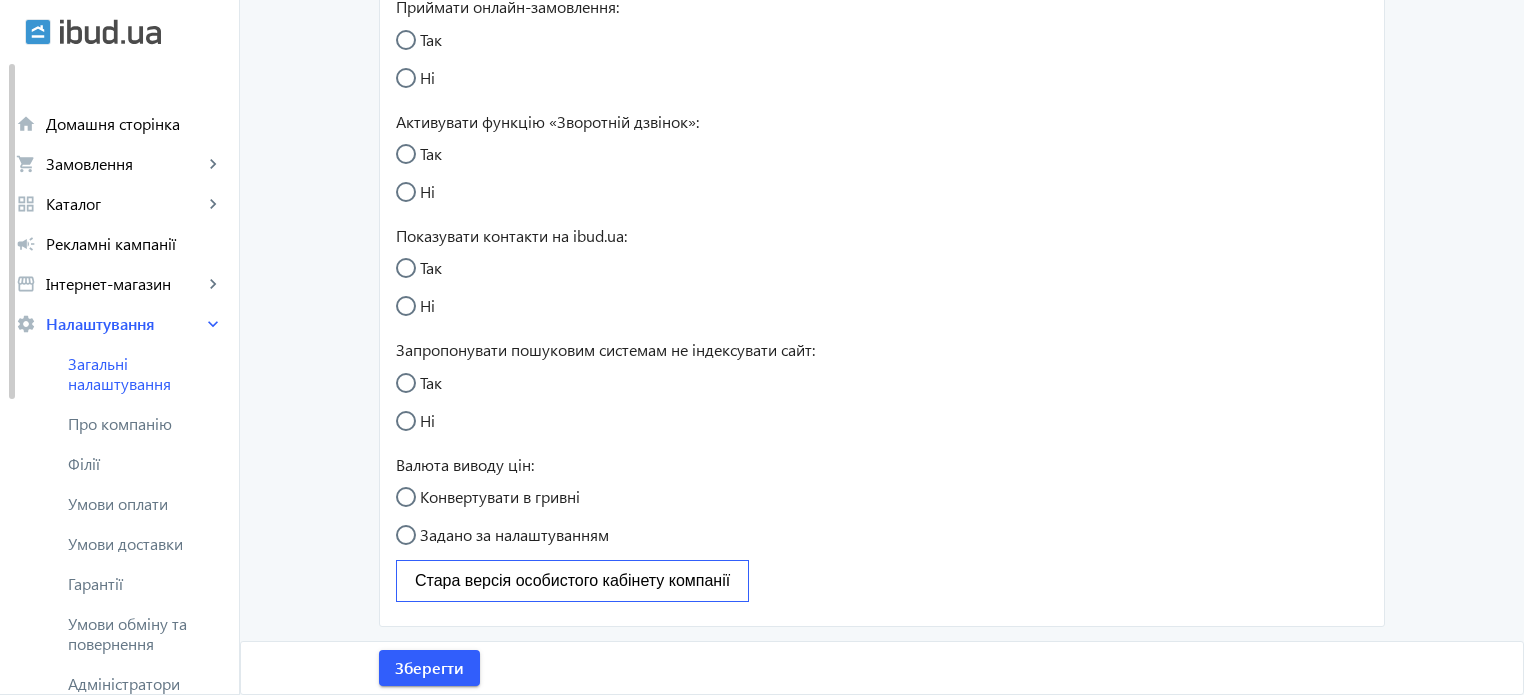 scroll, scrollTop: 0, scrollLeft: 0, axis: both 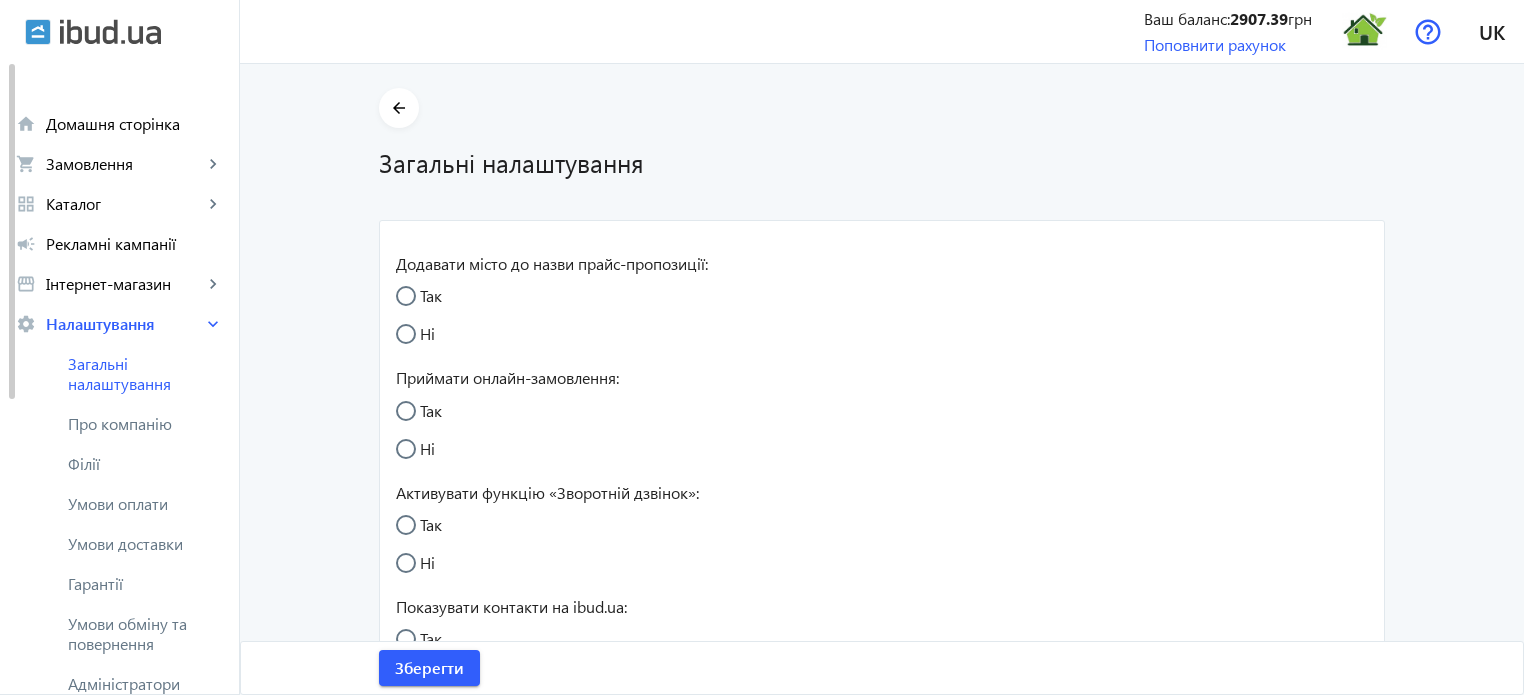 radio on "true" 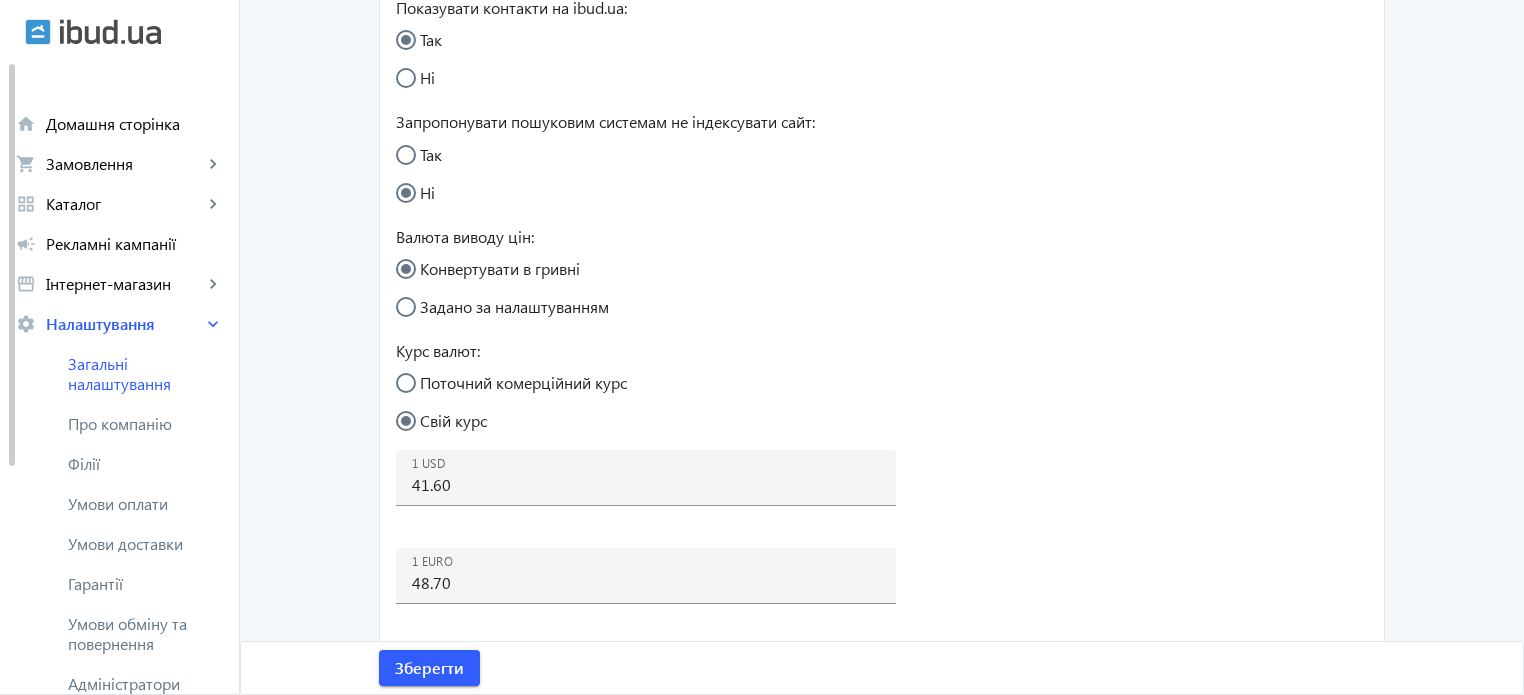 scroll, scrollTop: 600, scrollLeft: 0, axis: vertical 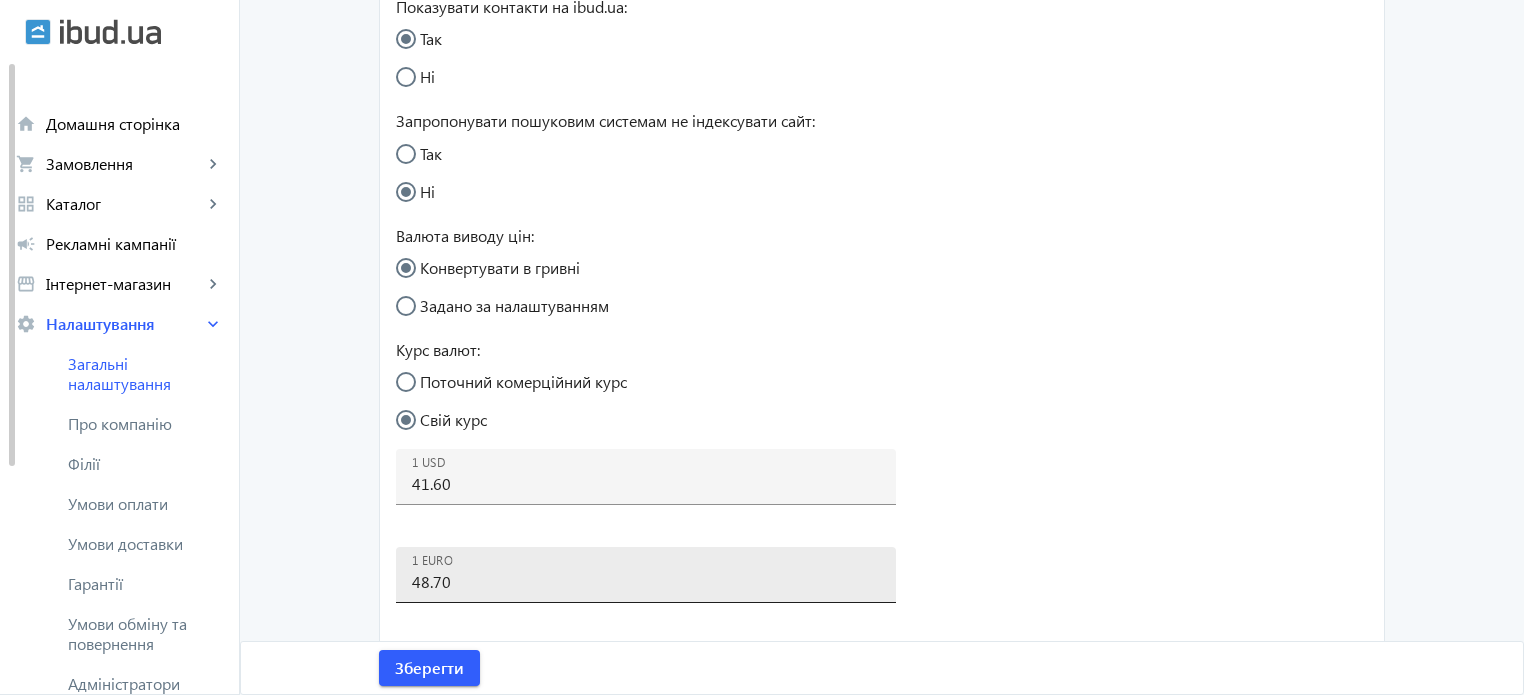 click on "1 EURO 48.70" 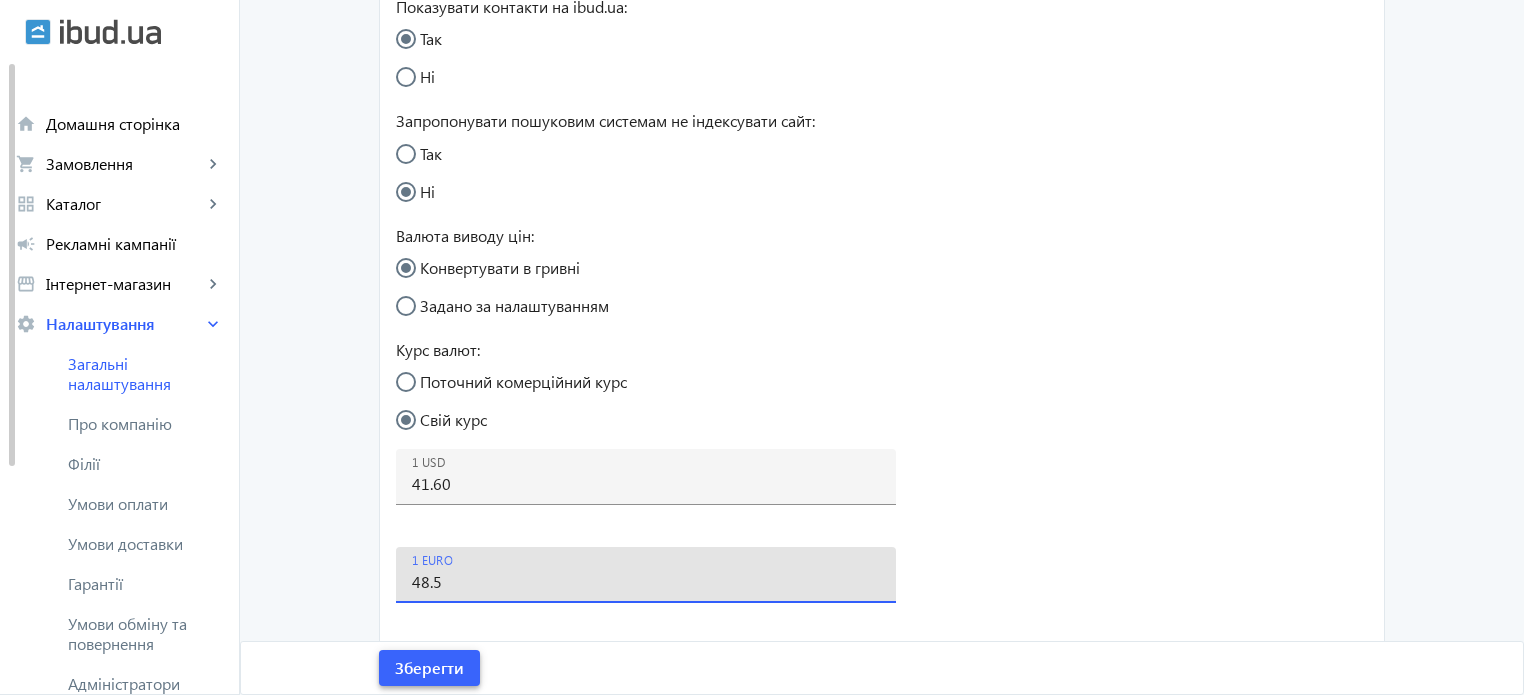 type on "48.5" 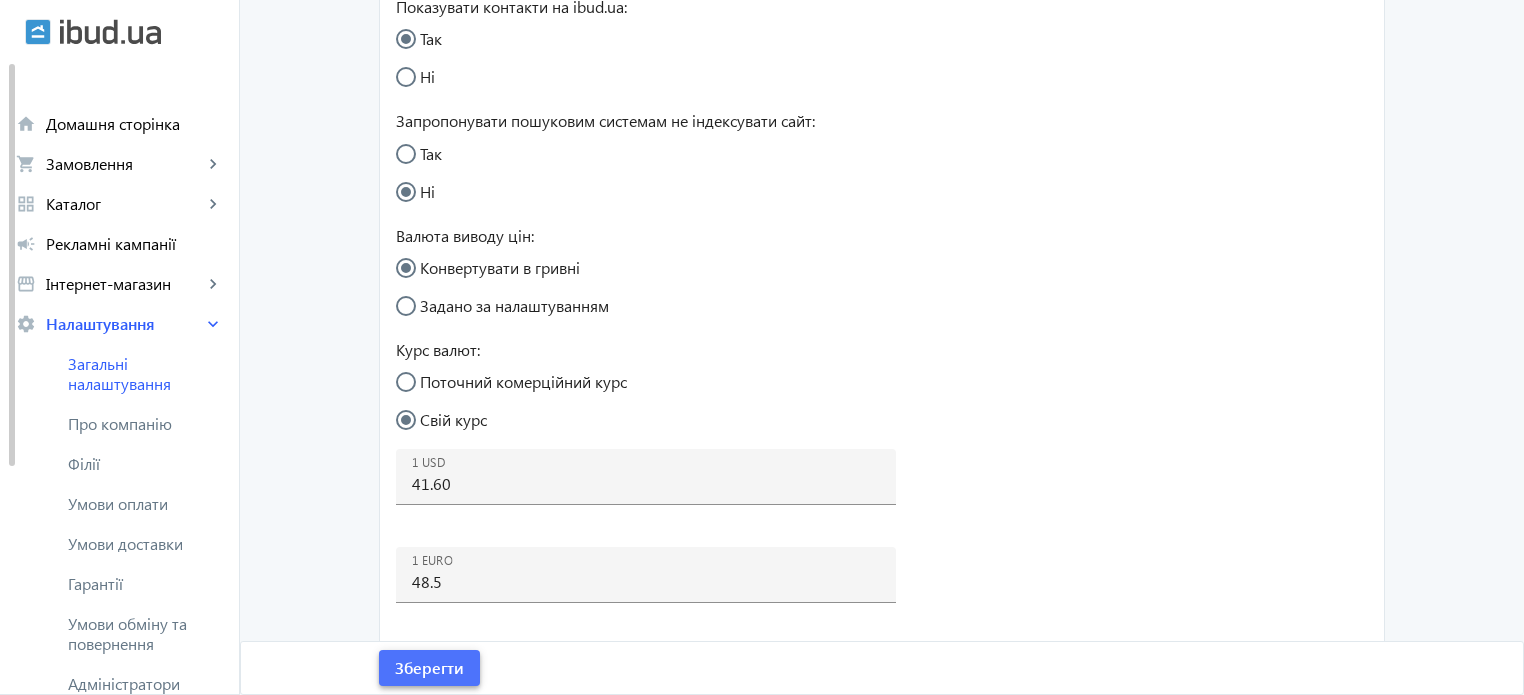 click on "Зберегти" 